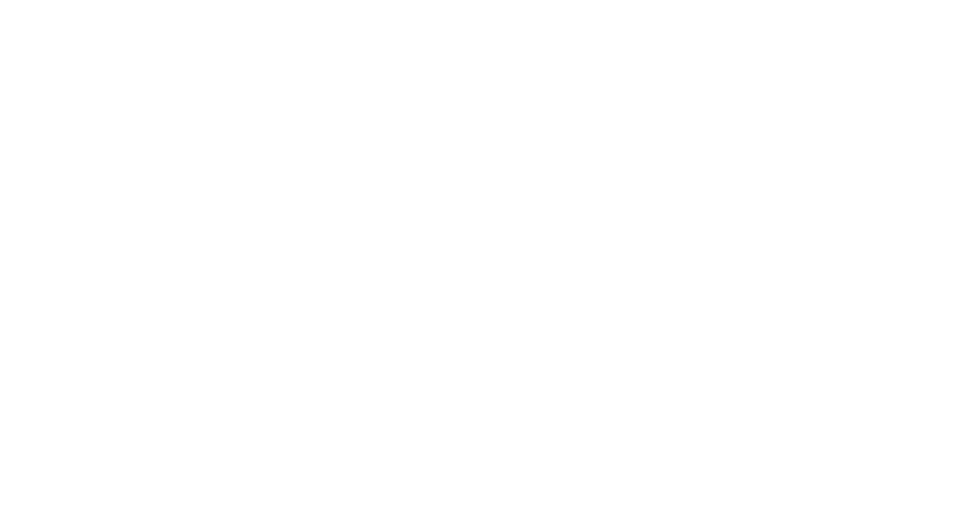 scroll, scrollTop: 0, scrollLeft: 0, axis: both 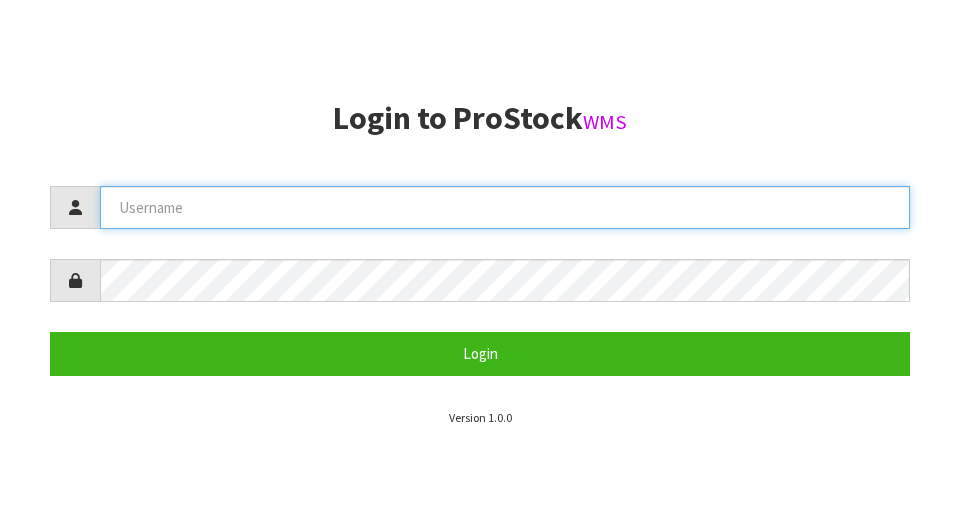 click at bounding box center (505, 207) 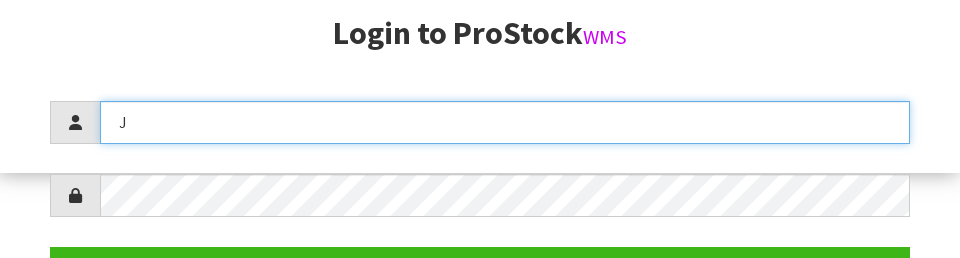 scroll, scrollTop: 258, scrollLeft: 0, axis: vertical 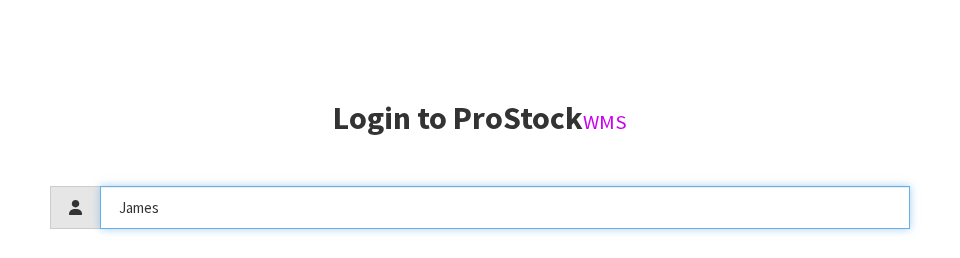 type on "James" 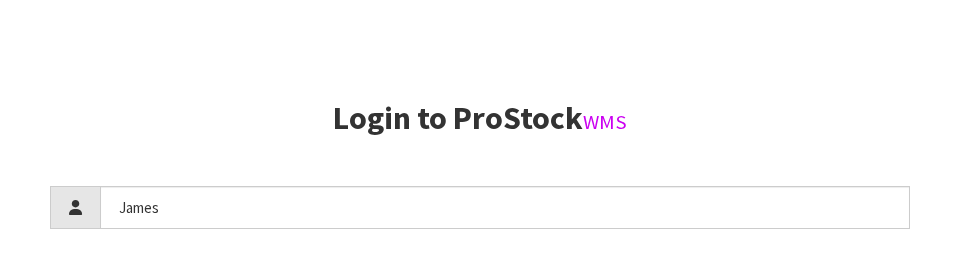 click on "Login to ProStock  WMS" at bounding box center [480, 118] 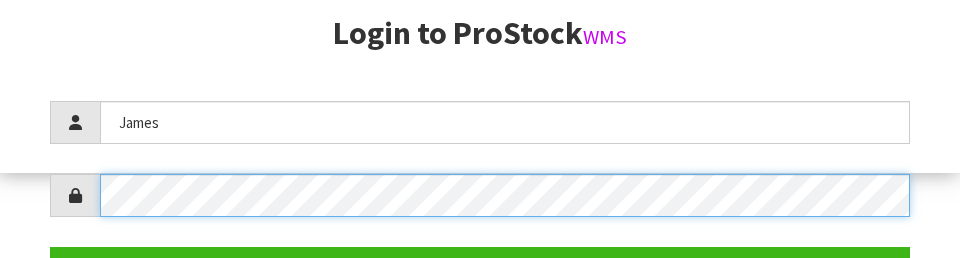 scroll, scrollTop: 290, scrollLeft: 0, axis: vertical 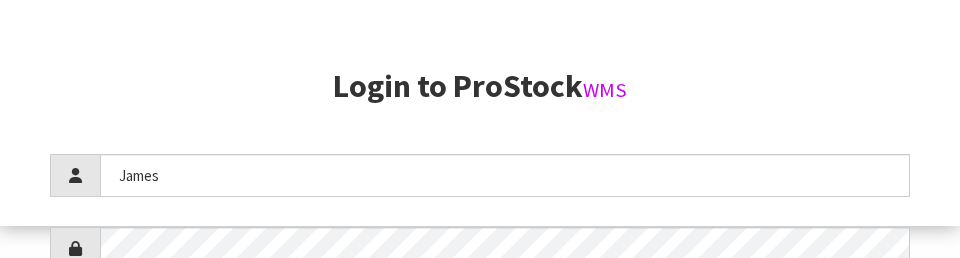 click on "Login to ProStock  WMS" at bounding box center (480, 86) 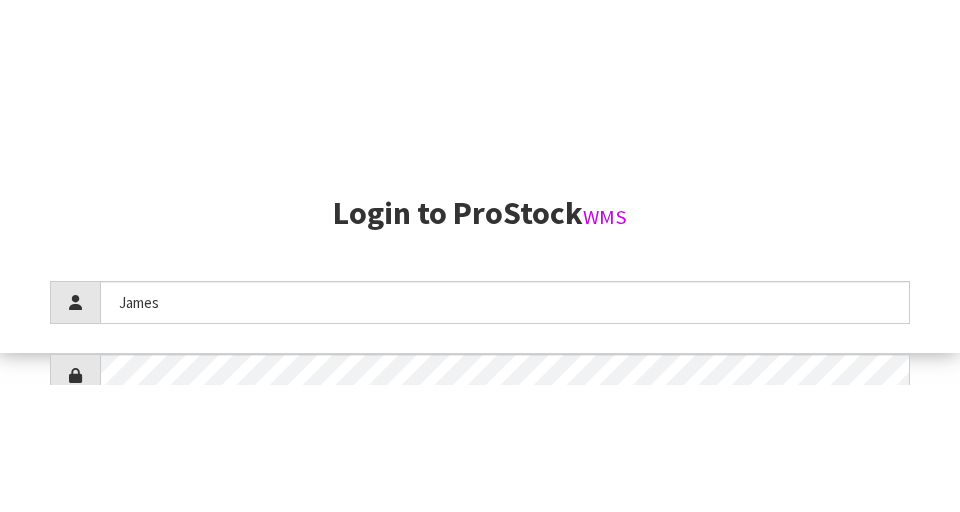 scroll, scrollTop: 512, scrollLeft: 0, axis: vertical 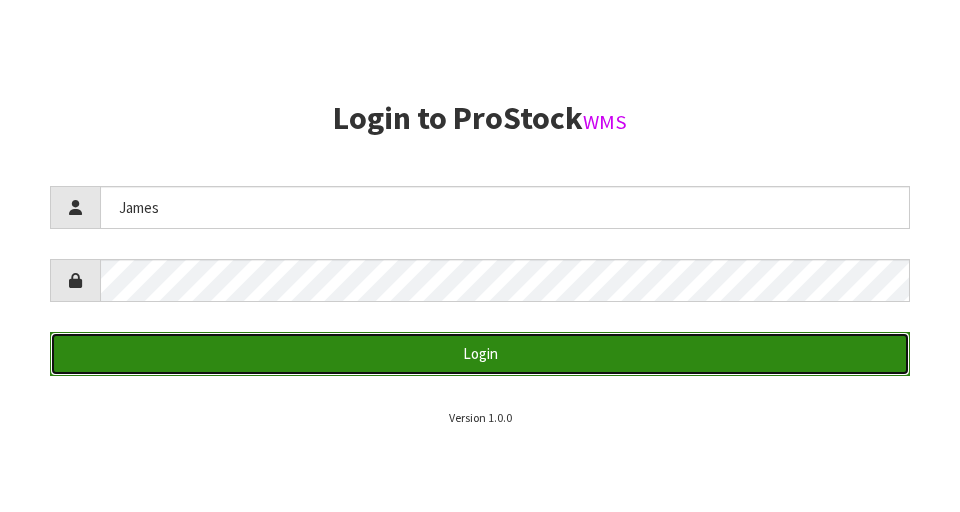 click on "Login" at bounding box center (480, 353) 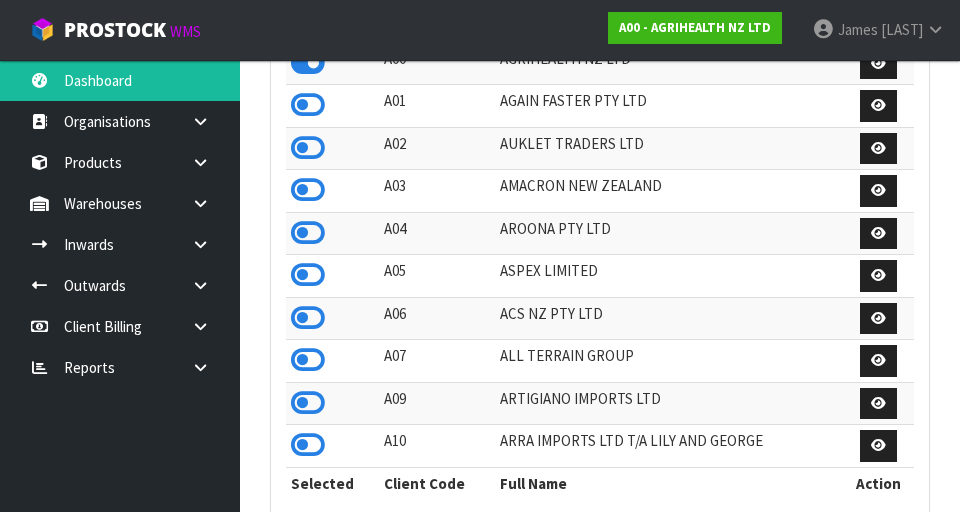 scroll, scrollTop: 998413, scrollLeft: 999310, axis: both 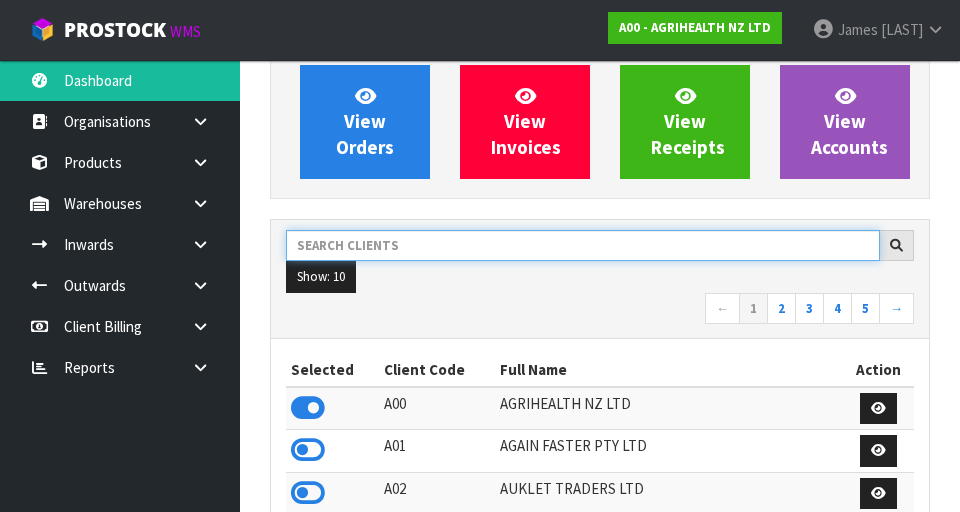 click at bounding box center (583, 245) 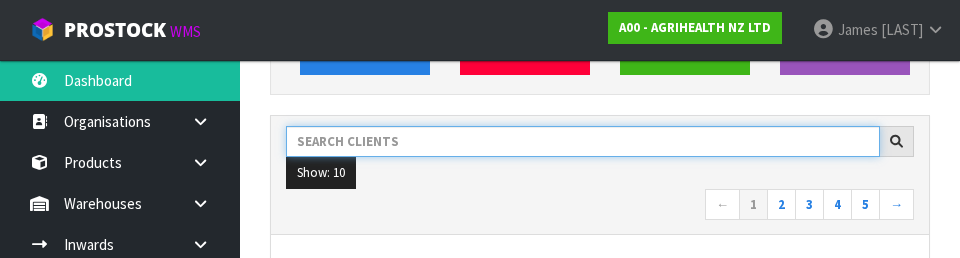scroll, scrollTop: 274, scrollLeft: 0, axis: vertical 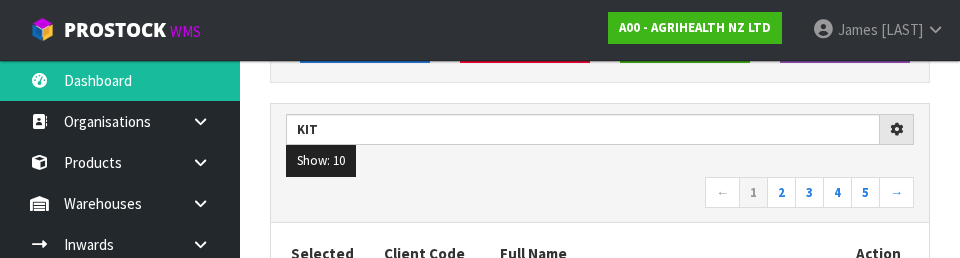 click on "←
1 2 3 4 5
→" at bounding box center [600, 194] 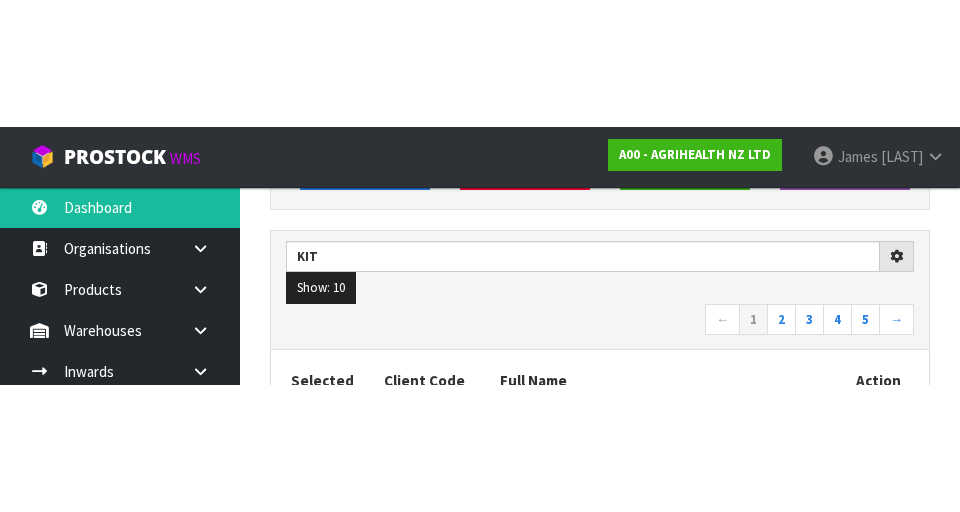 scroll, scrollTop: 283, scrollLeft: 0, axis: vertical 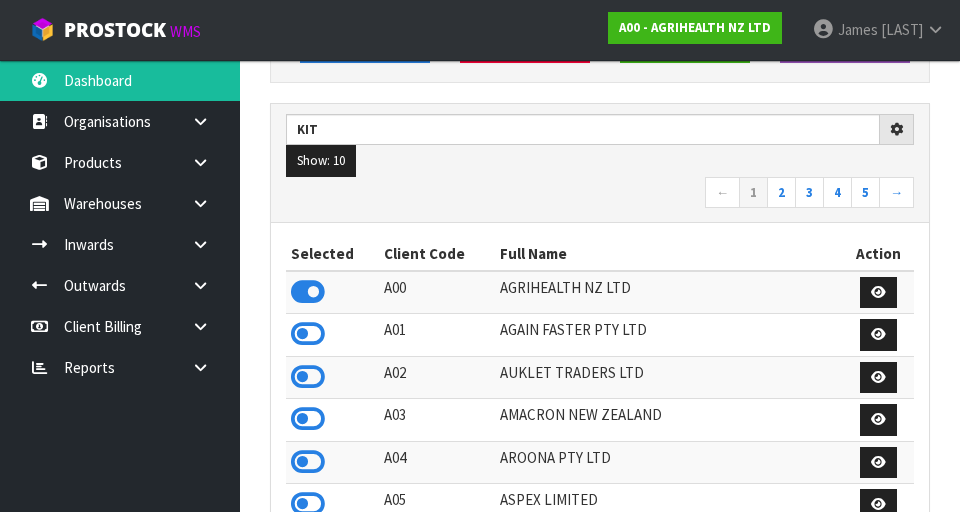 type on "KIT" 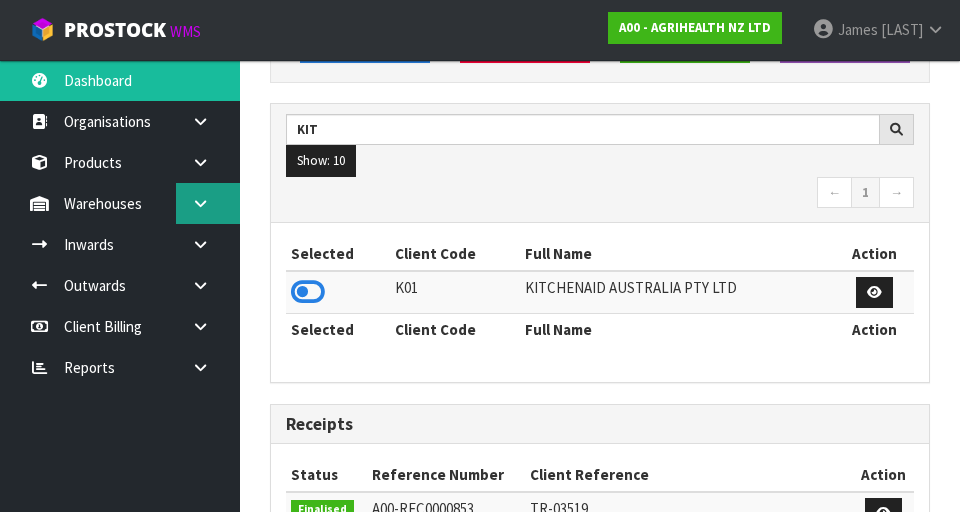 click at bounding box center [208, 203] 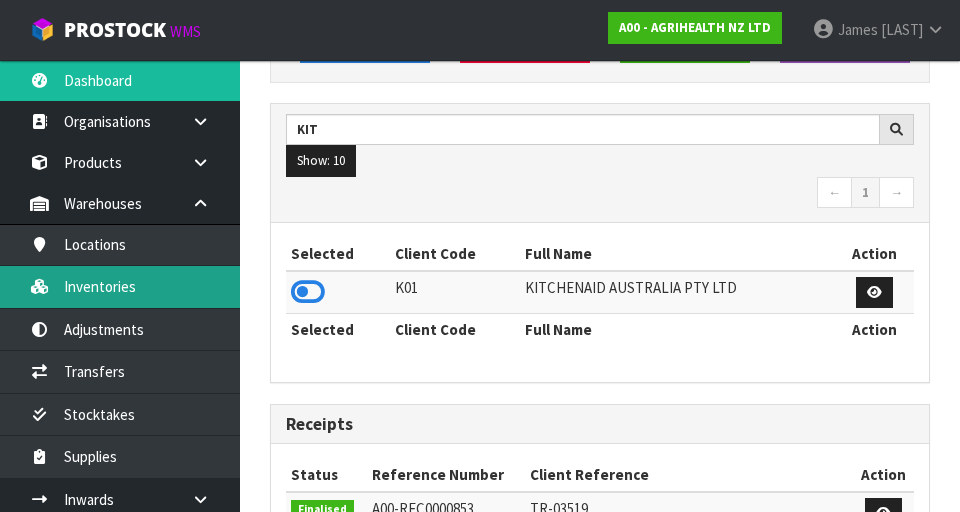click on "Inventories" at bounding box center (120, 286) 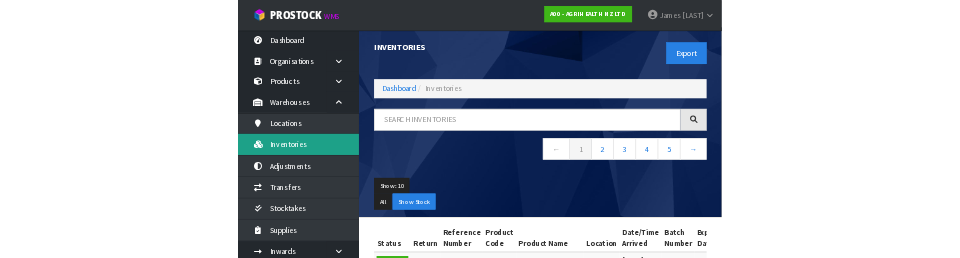 scroll, scrollTop: 0, scrollLeft: 0, axis: both 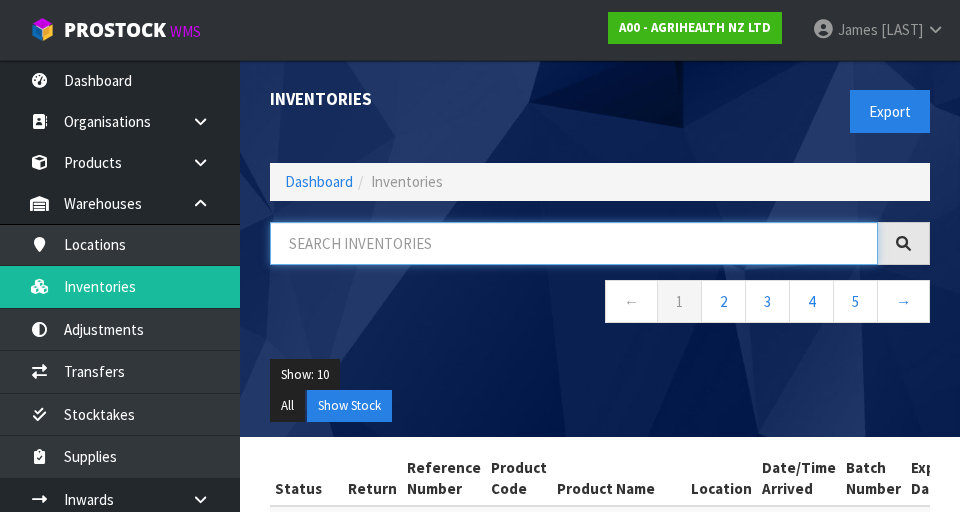 click at bounding box center (574, 243) 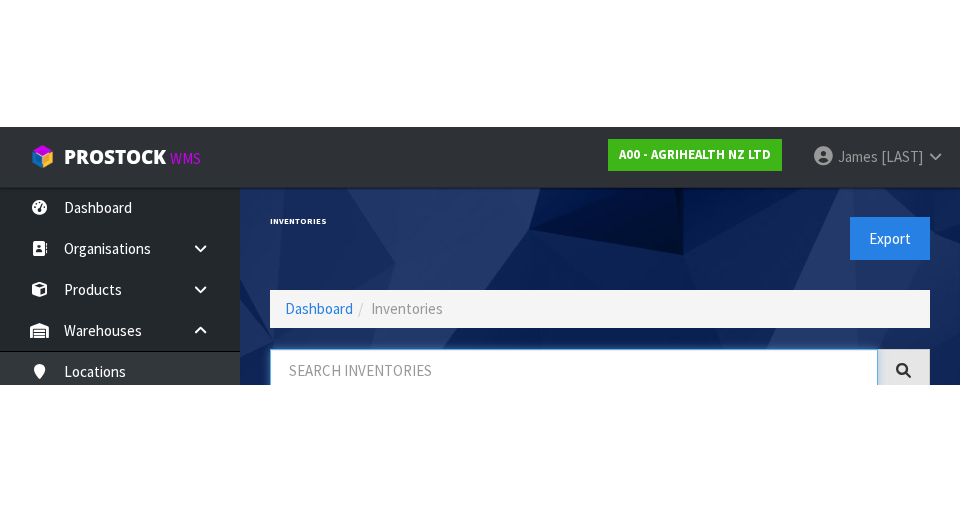 scroll, scrollTop: 114, scrollLeft: 0, axis: vertical 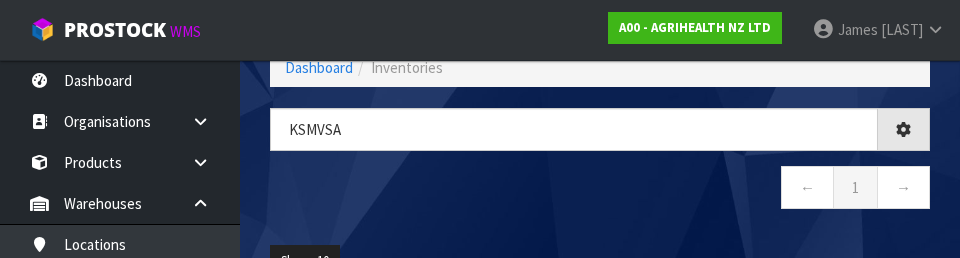 click on "←
1
→" at bounding box center [600, 190] 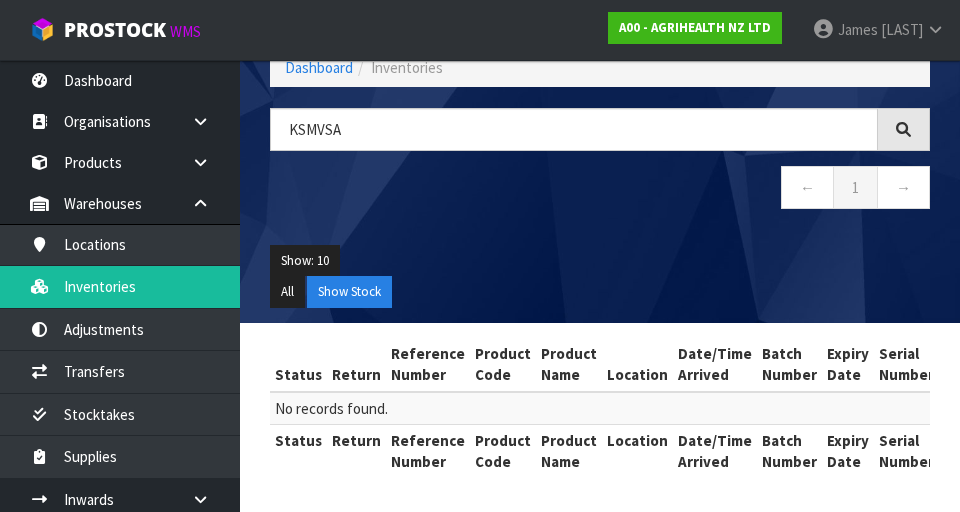 scroll, scrollTop: 116, scrollLeft: 0, axis: vertical 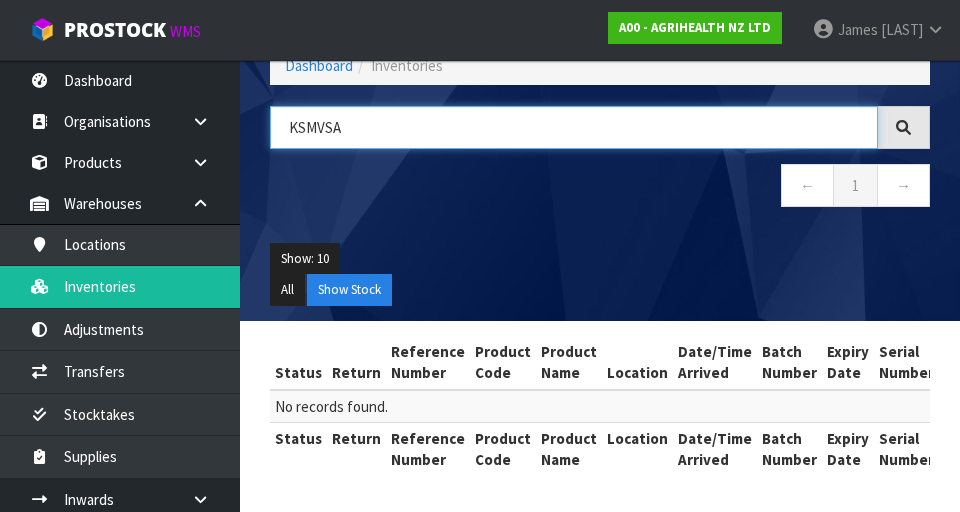 click on "KSMVSA" at bounding box center [574, 127] 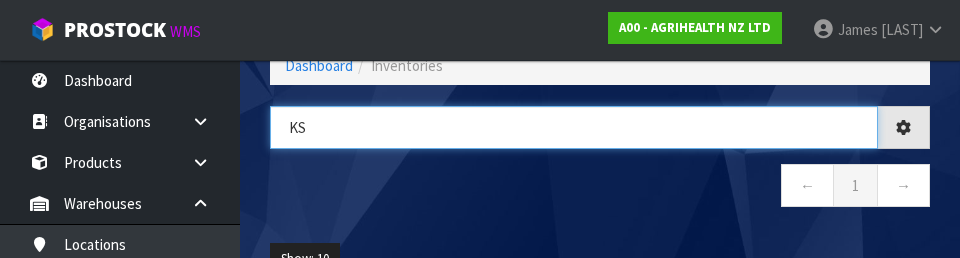type on "K" 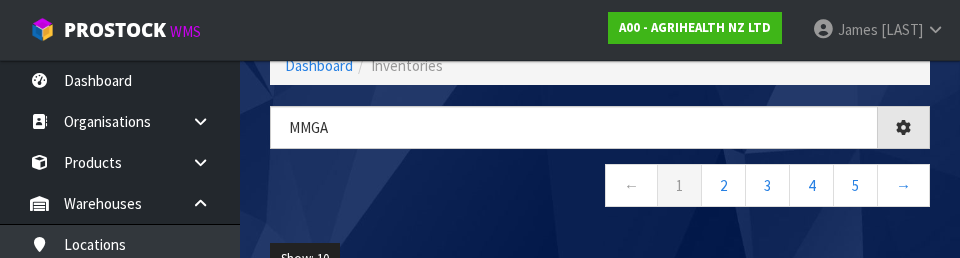 click on "Mmga
←
1 2 3 4 5
→" at bounding box center (600, 167) 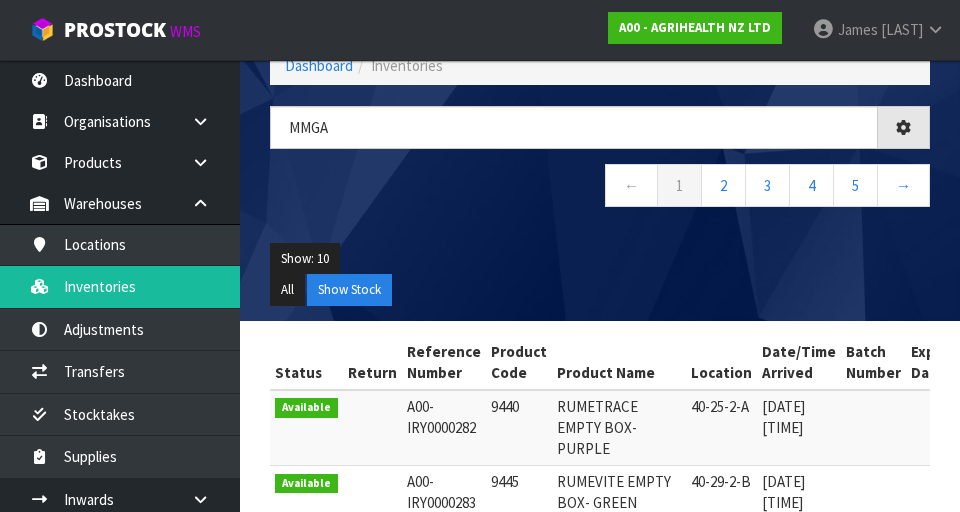 type on "MMGA" 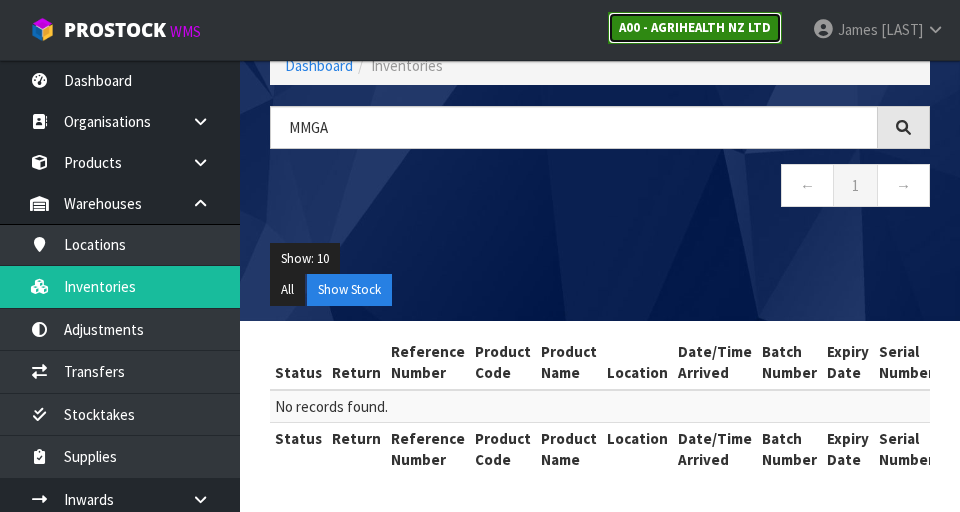 click on "A00 - AGRIHEALTH NZ LTD" at bounding box center [695, 27] 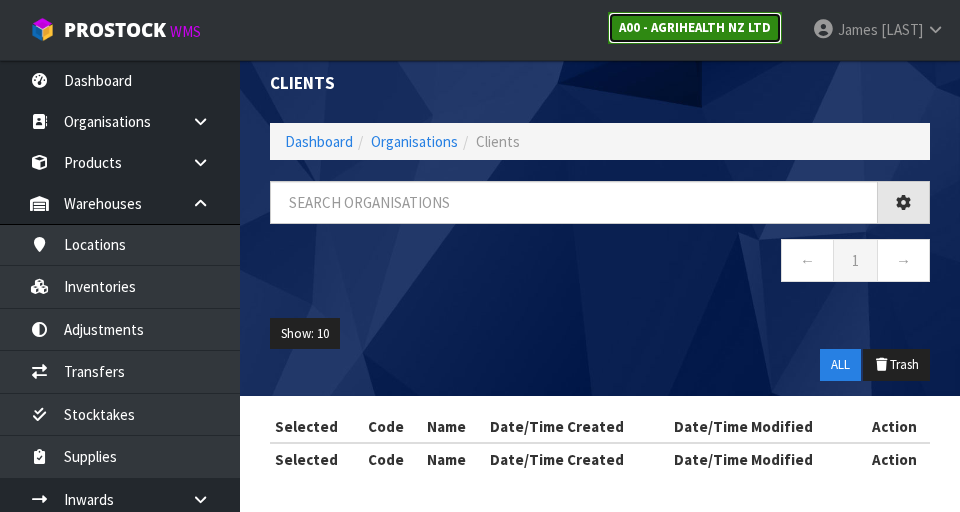scroll, scrollTop: 116, scrollLeft: 0, axis: vertical 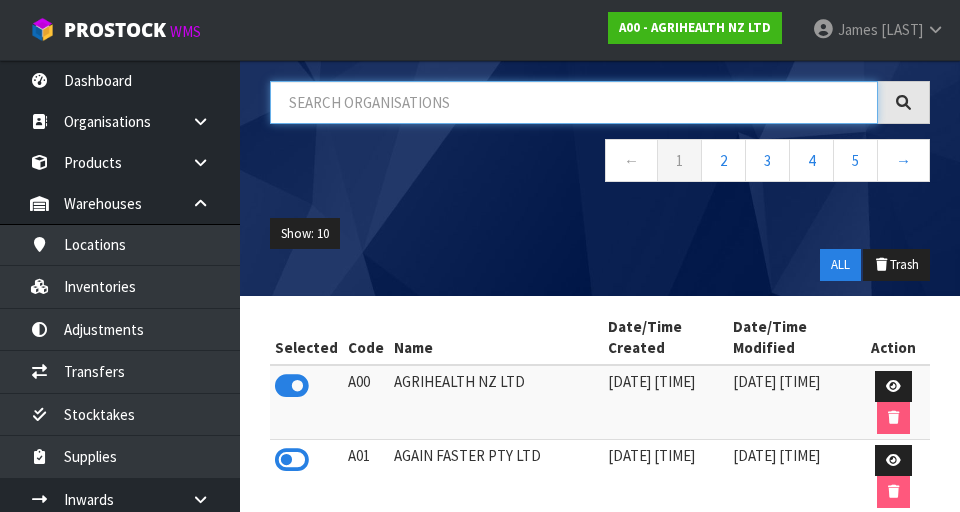 click at bounding box center (574, 102) 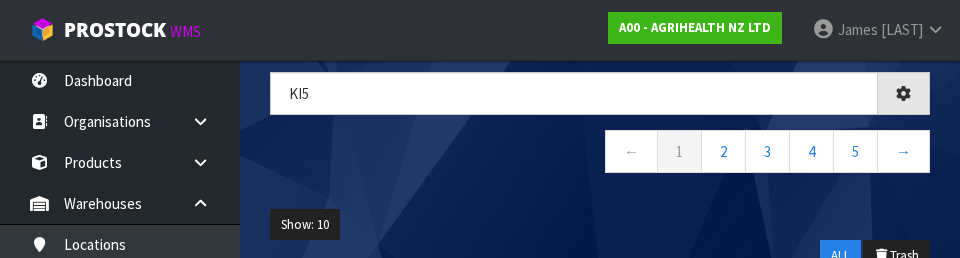 click on "←
1 2 3 4 5
→" at bounding box center (600, 154) 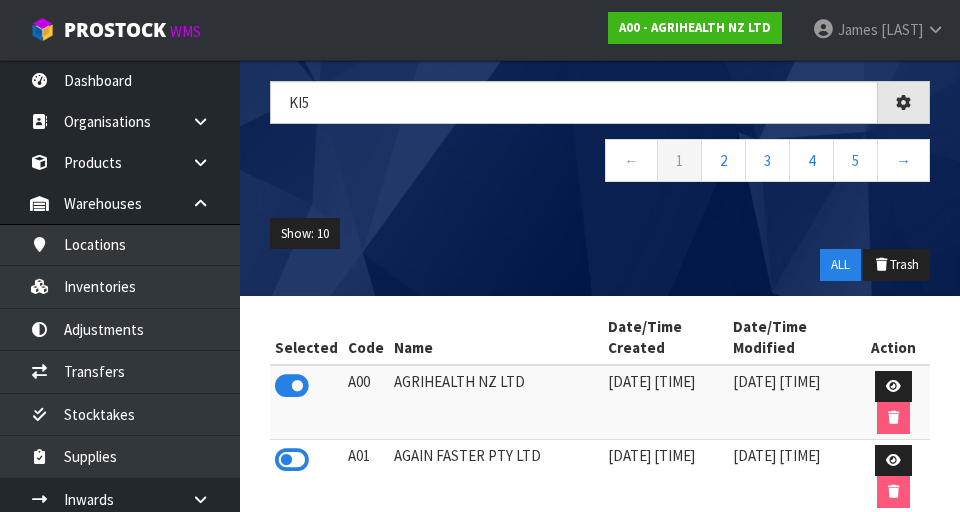 type on "KI5" 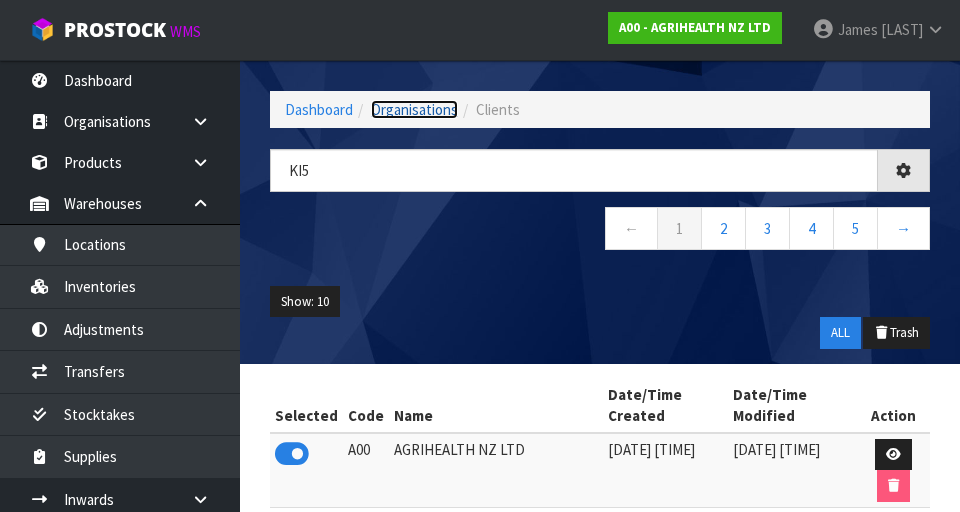 click on "Organisations" at bounding box center (414, 109) 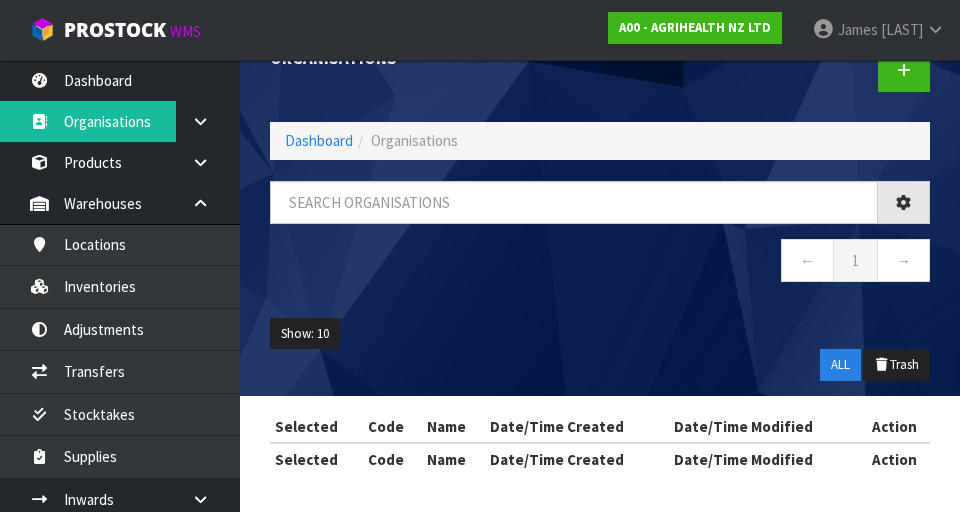 scroll, scrollTop: 48, scrollLeft: 0, axis: vertical 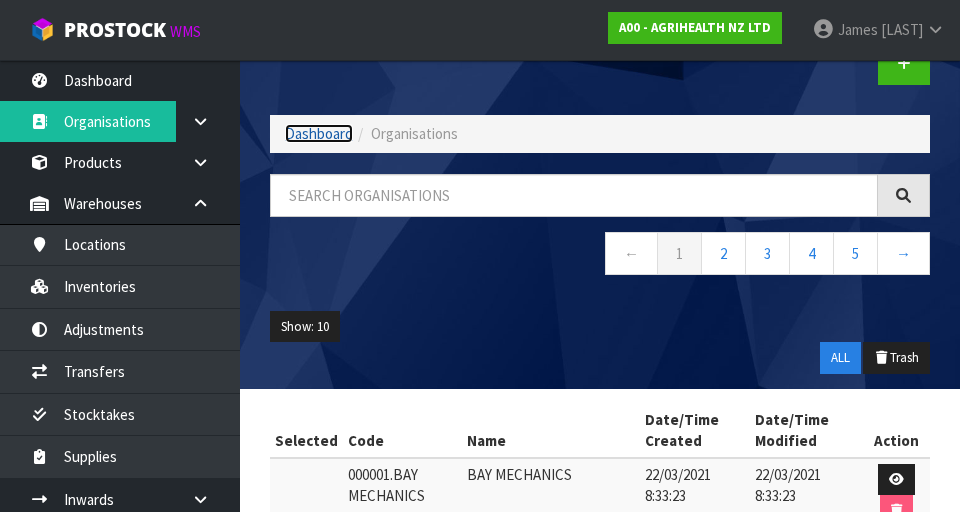 click on "Dashboard" at bounding box center (319, 133) 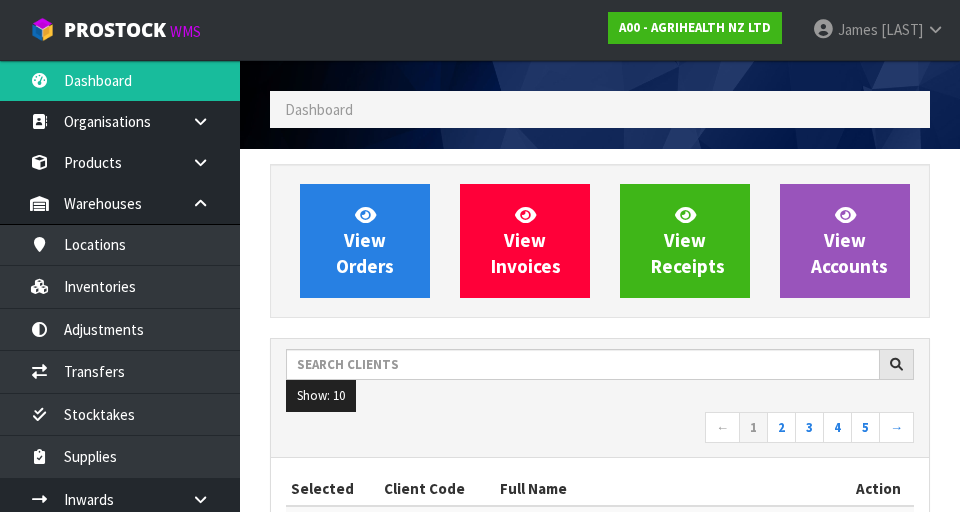 scroll, scrollTop: 998413, scrollLeft: 999310, axis: both 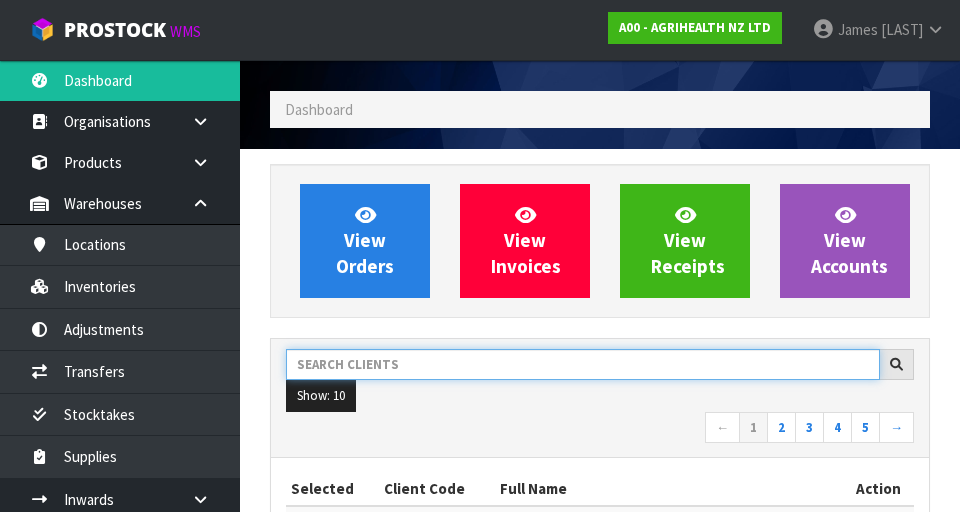 click at bounding box center (583, 364) 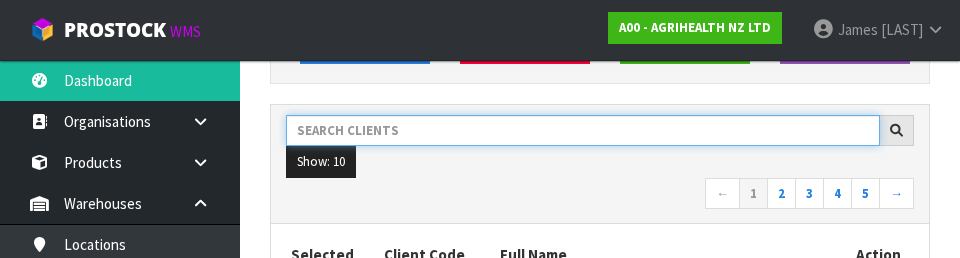 scroll, scrollTop: 274, scrollLeft: 0, axis: vertical 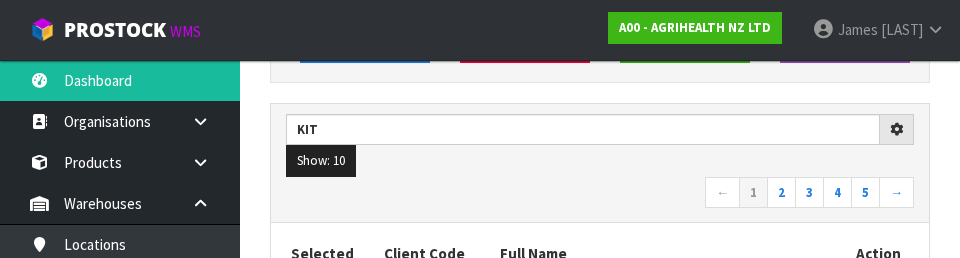 click on "←
1 2 3 4 5
→" at bounding box center [600, 194] 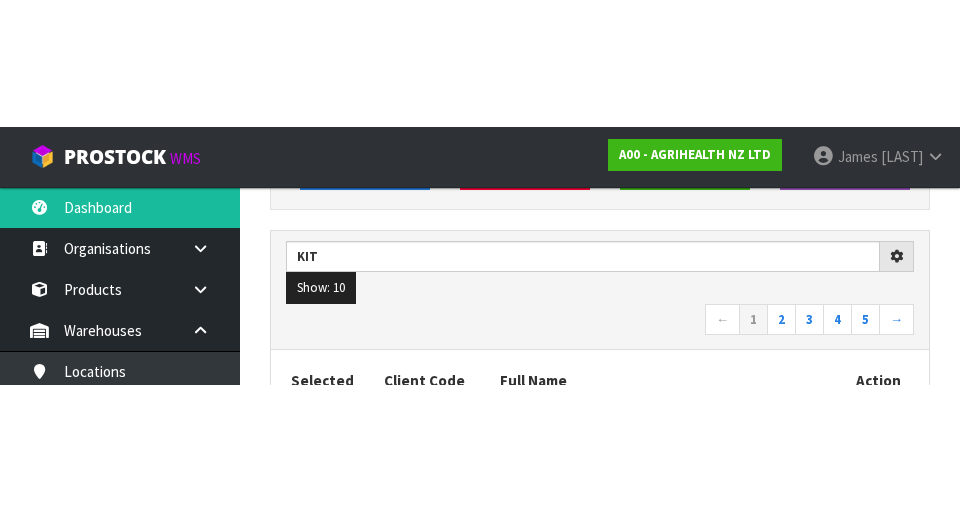 scroll, scrollTop: 283, scrollLeft: 0, axis: vertical 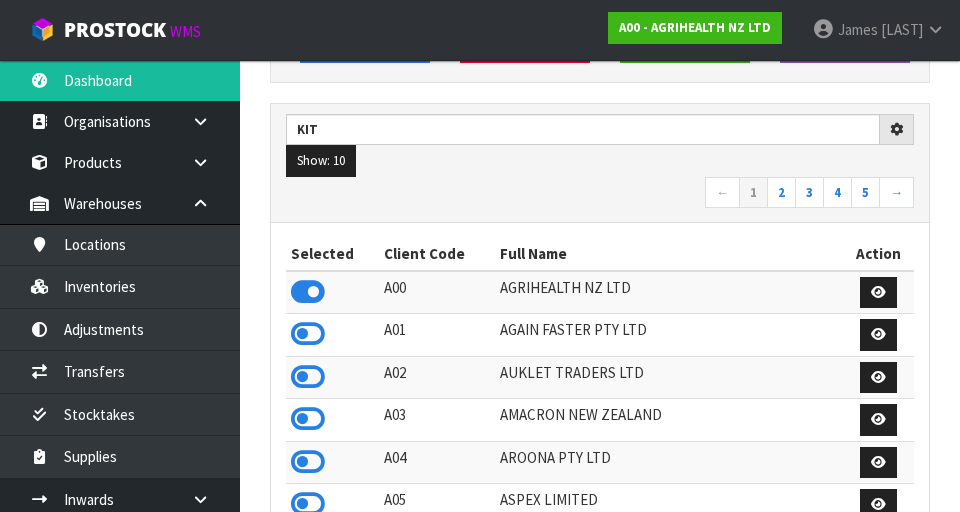 type on "KIT" 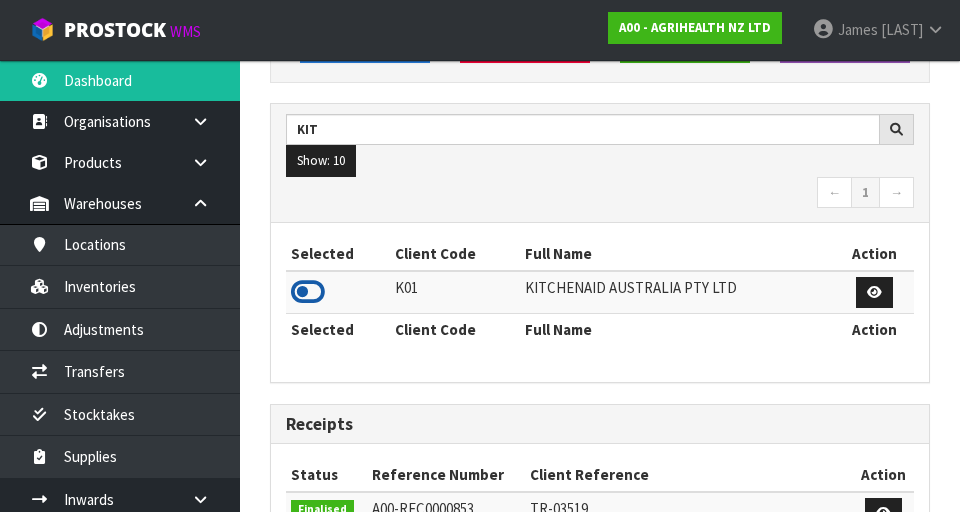 click at bounding box center (308, 292) 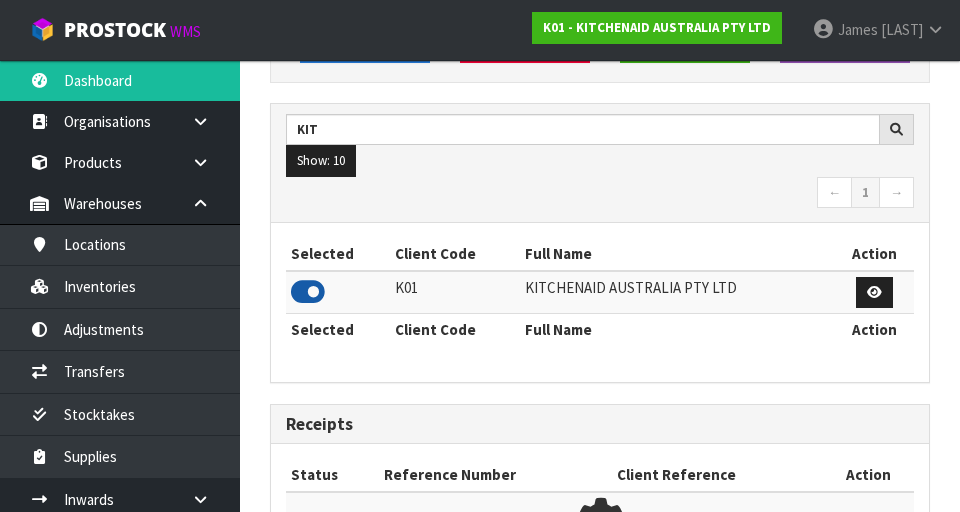 scroll, scrollTop: 1318, scrollLeft: 690, axis: both 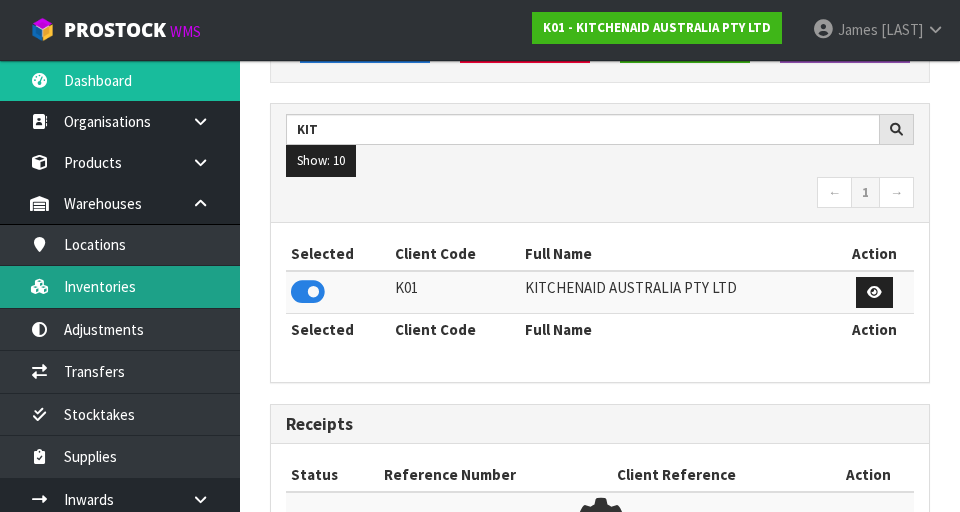 click on "Inventories" at bounding box center (120, 286) 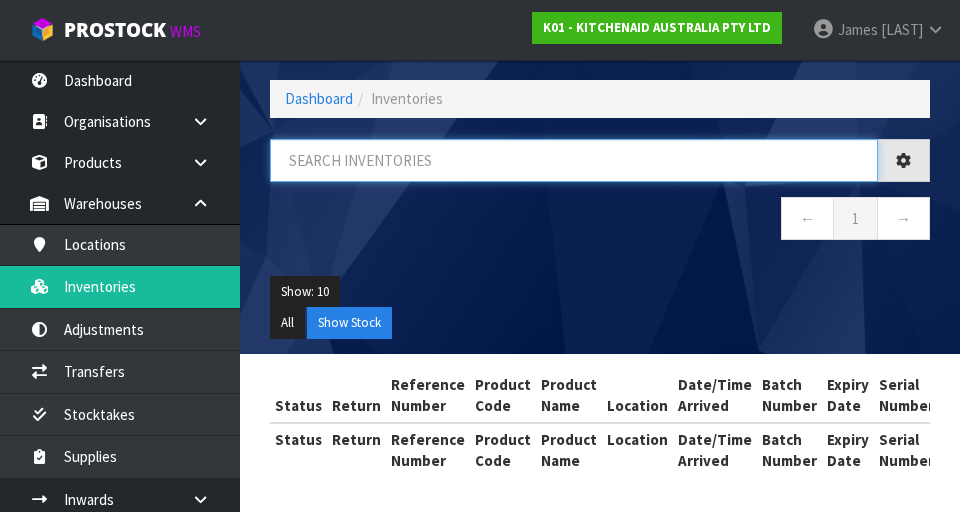 click at bounding box center [574, 160] 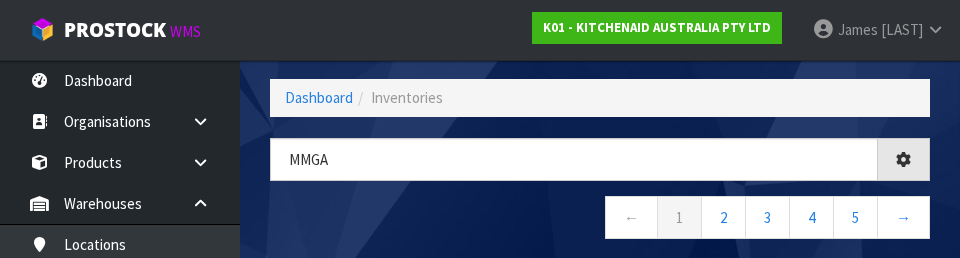 click on "←
1 2 3 4 5
→" at bounding box center (600, 220) 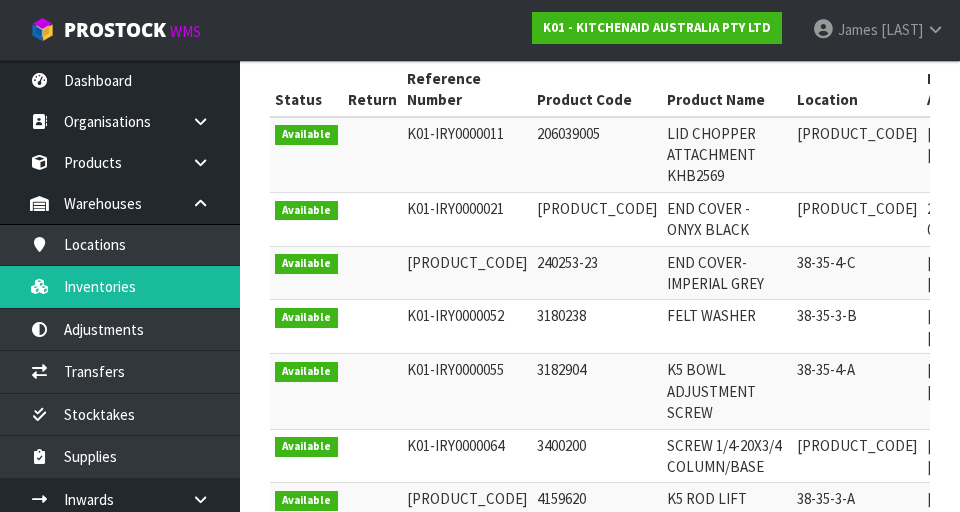 scroll, scrollTop: 234, scrollLeft: 0, axis: vertical 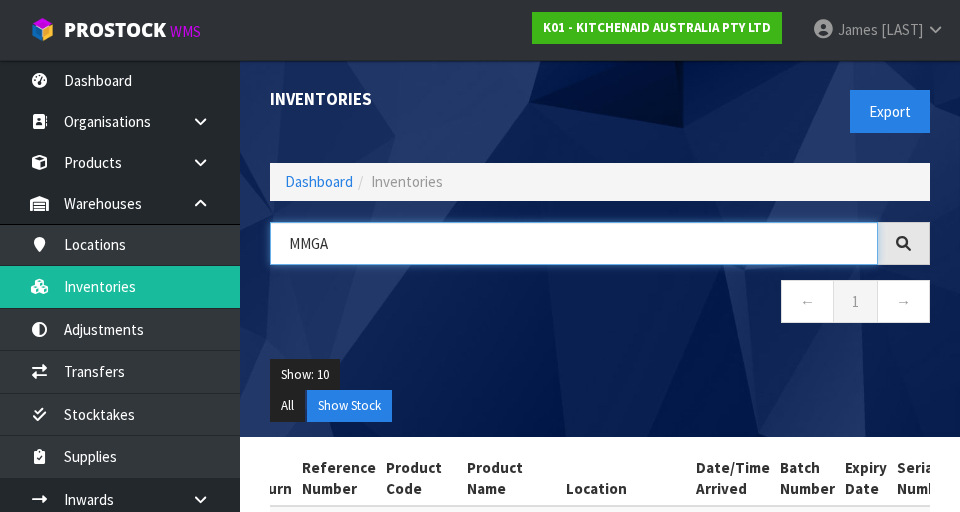 click on "MMGA" at bounding box center [574, 243] 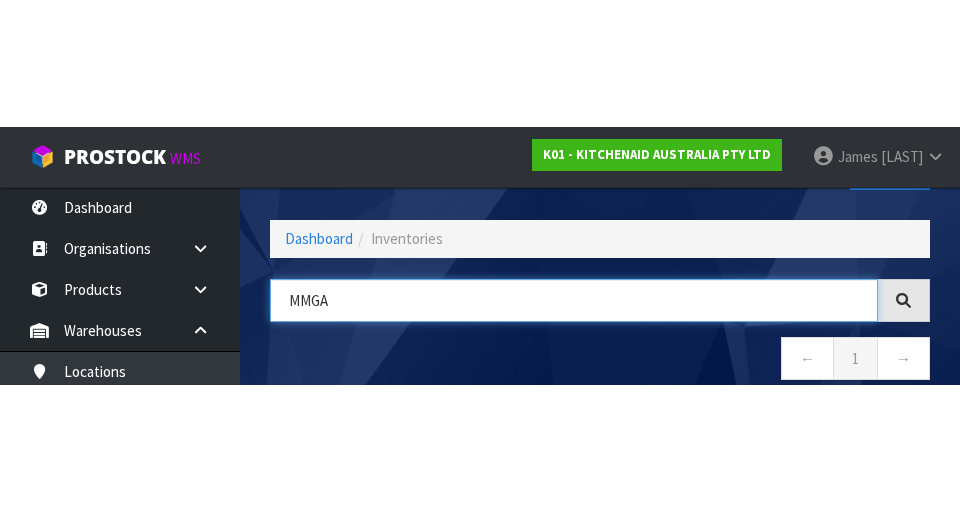scroll, scrollTop: 114, scrollLeft: 0, axis: vertical 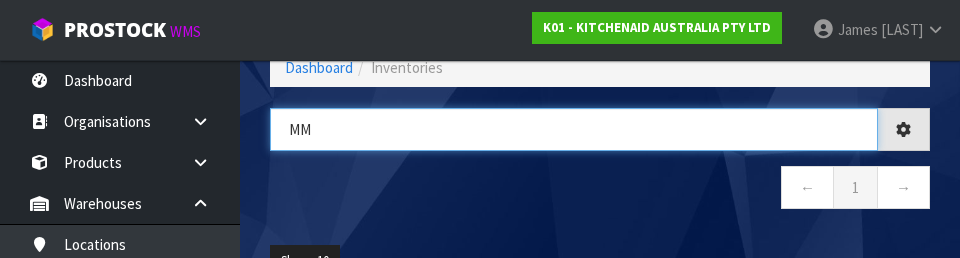 type on "M" 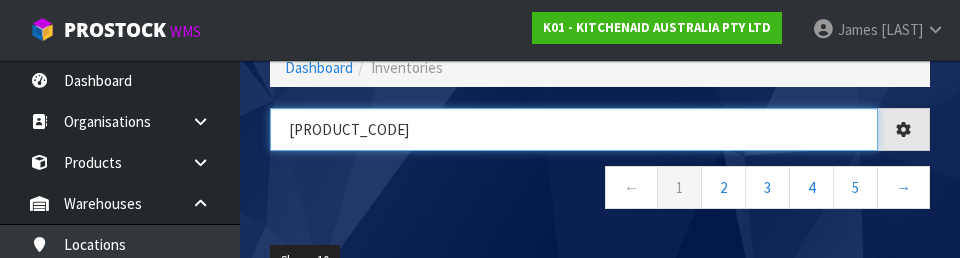 type on "[PRODUCT_CODE]" 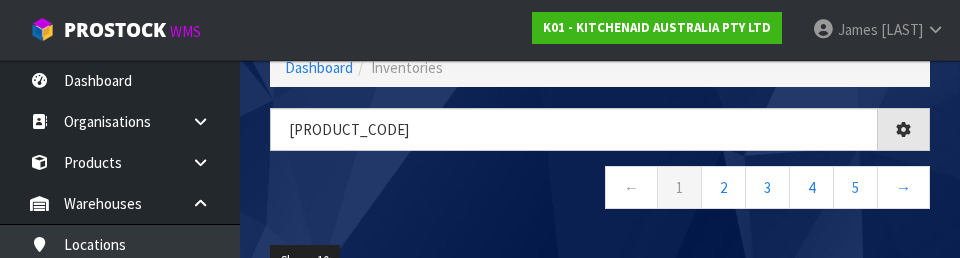 click on "←
1 2 3 4 5
→" at bounding box center (600, 190) 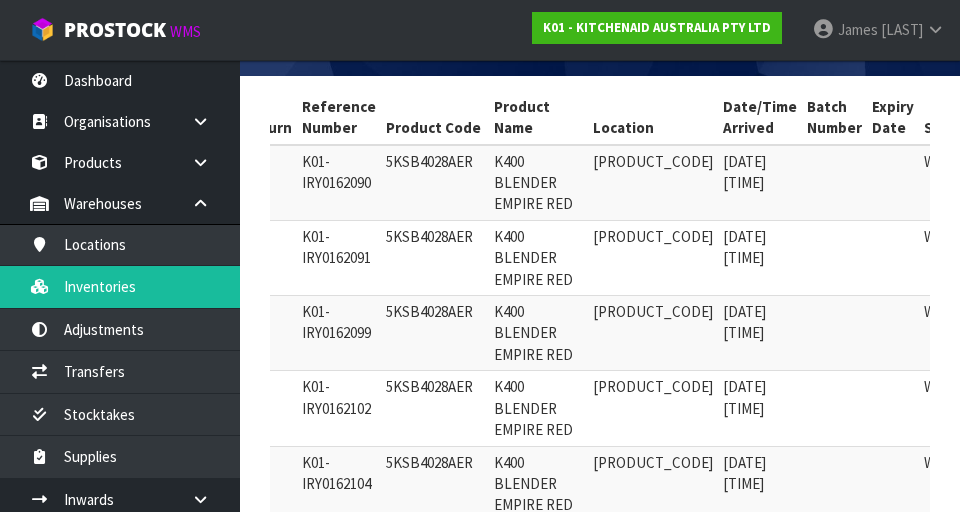 scroll, scrollTop: 361, scrollLeft: 0, axis: vertical 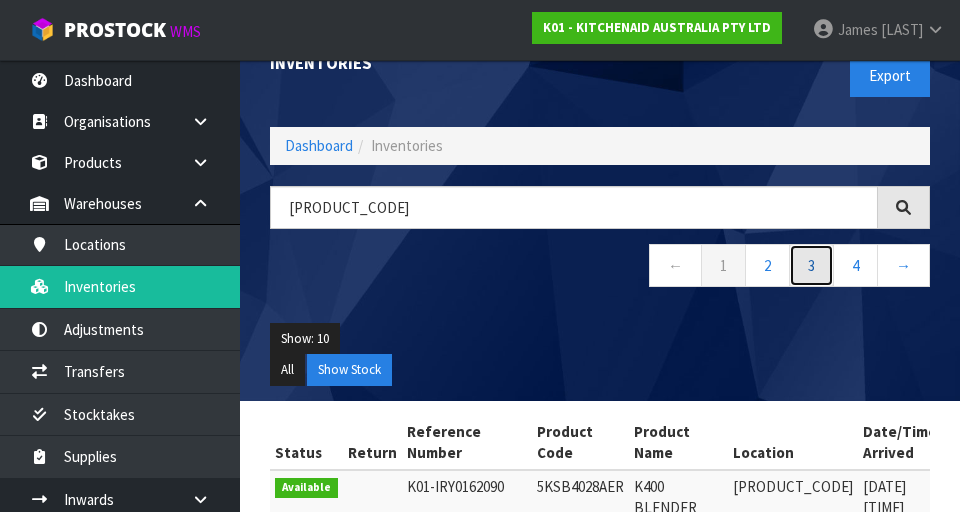 click on "3" at bounding box center (811, 265) 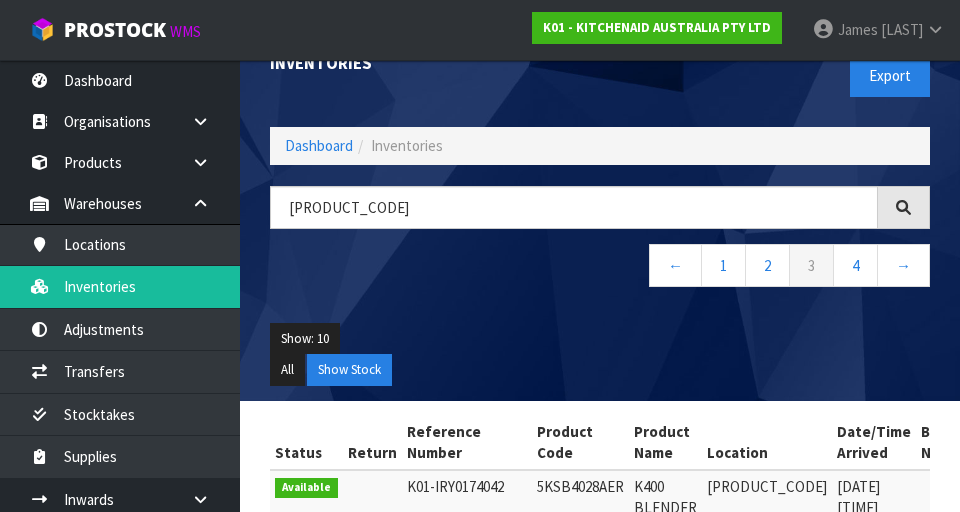 scroll, scrollTop: 0, scrollLeft: 0, axis: both 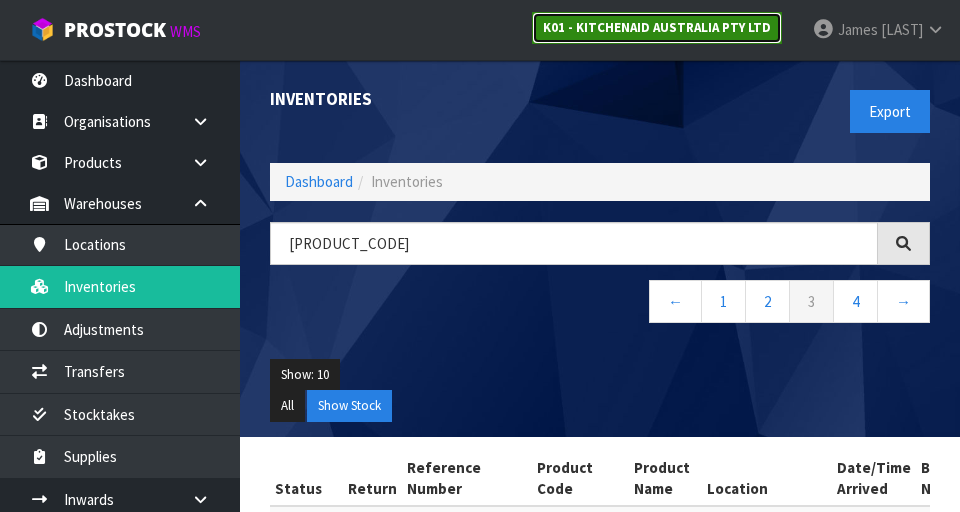 click on "K01 - KITCHENAID AUSTRALIA PTY LTD" at bounding box center (657, 27) 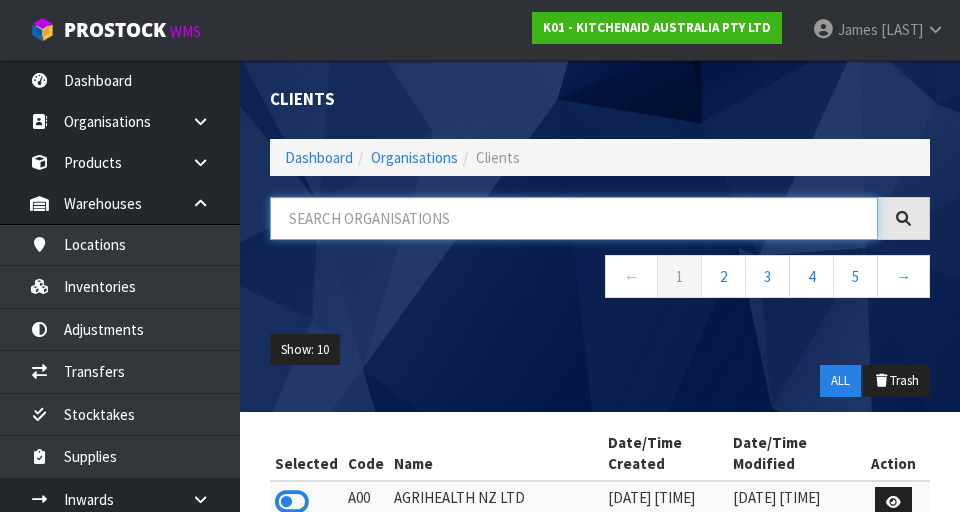 click at bounding box center (574, 218) 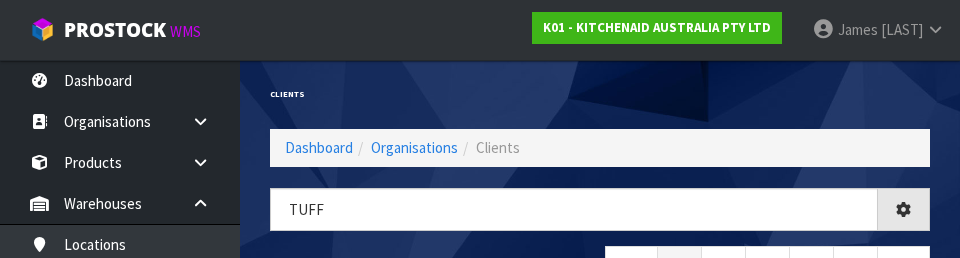 click on "Clients" at bounding box center [600, 94] 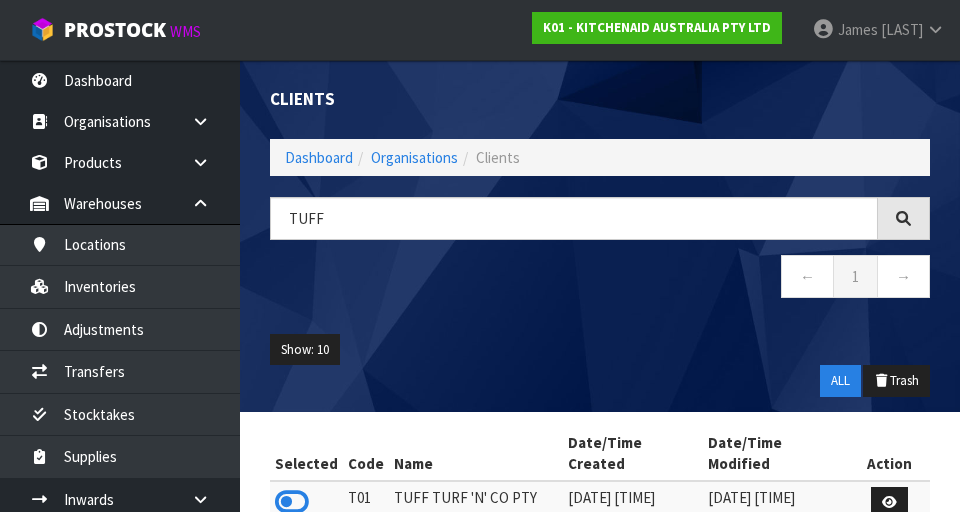 scroll, scrollTop: 59, scrollLeft: 0, axis: vertical 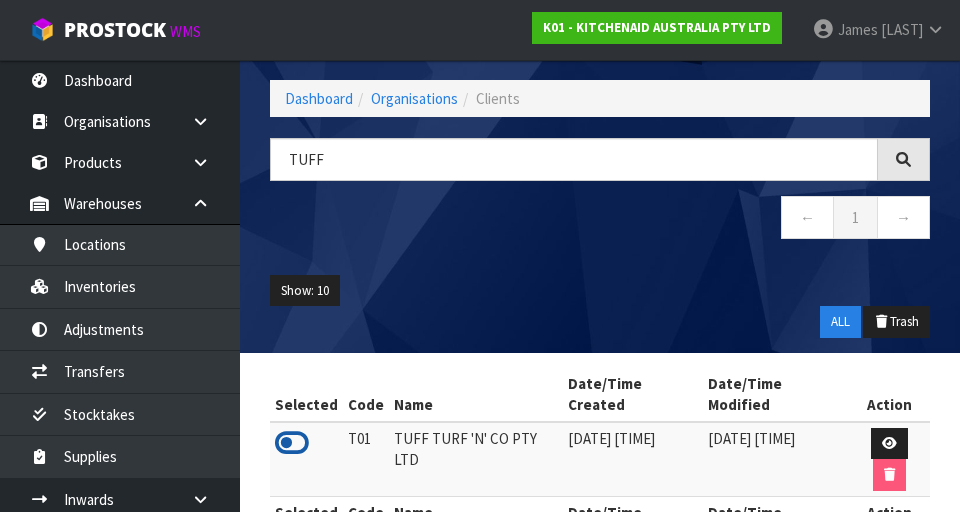 click at bounding box center [292, 443] 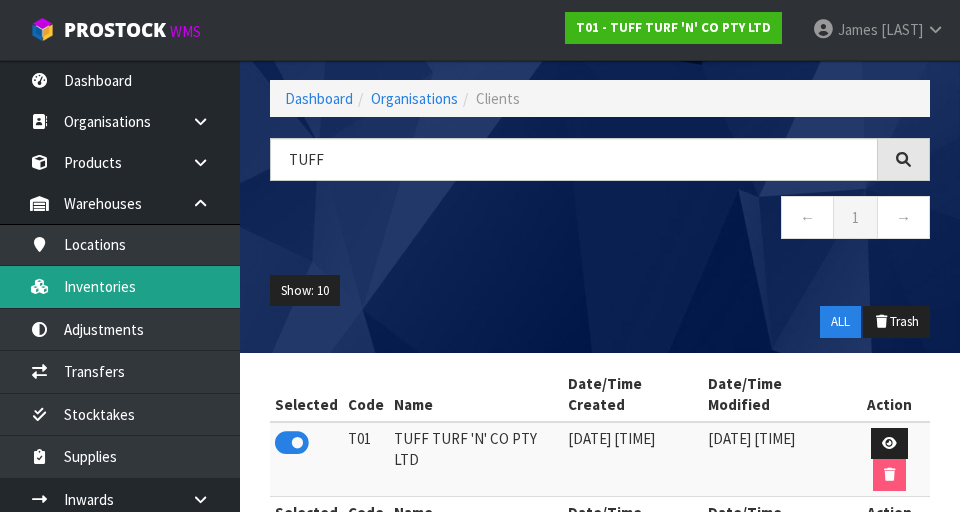 click on "Inventories" at bounding box center [120, 286] 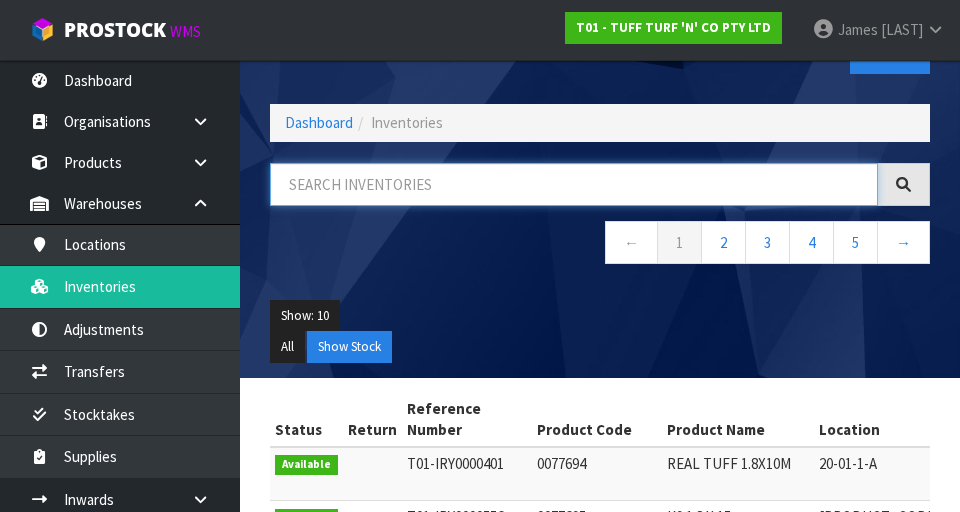 click at bounding box center (574, 184) 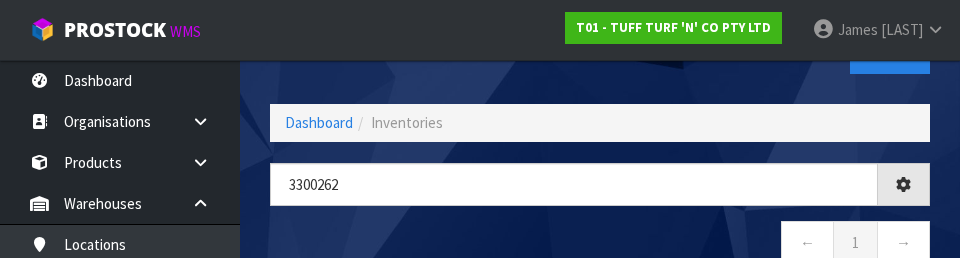 click on "Export" at bounding box center [772, 52] 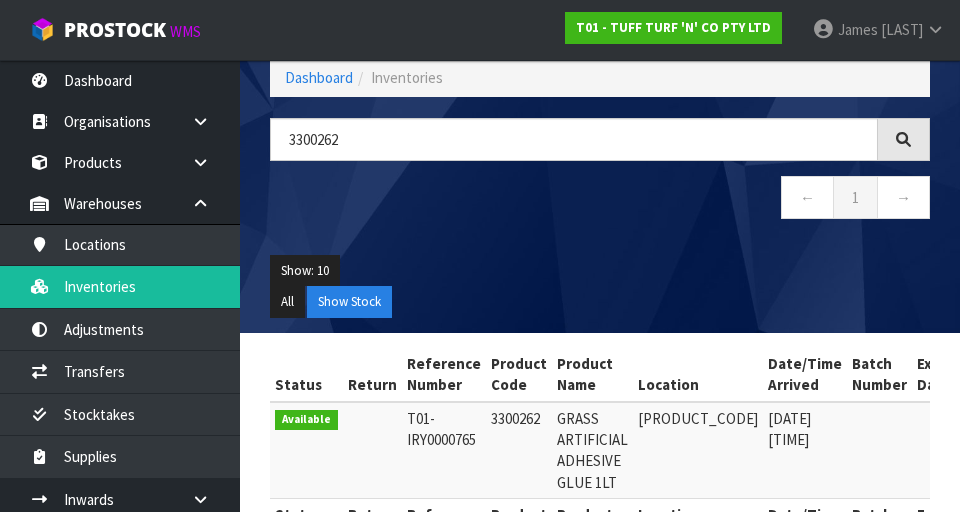 scroll, scrollTop: 180, scrollLeft: 0, axis: vertical 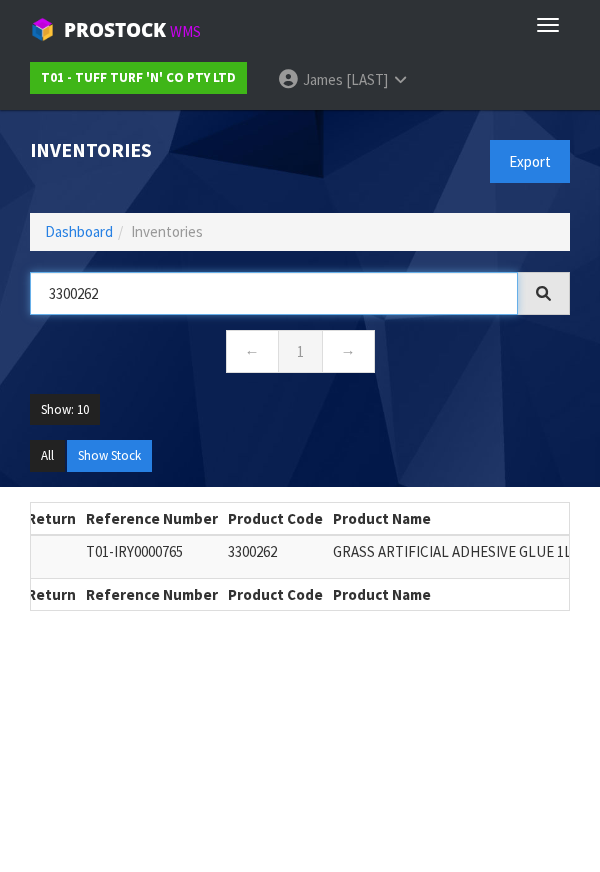 click on "3300262" at bounding box center (274, 293) 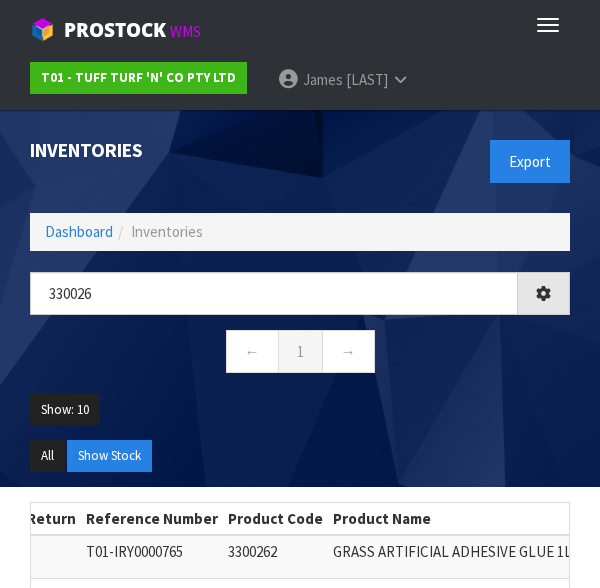 click on "Show: 10
5
10
25
50" at bounding box center [300, 417] 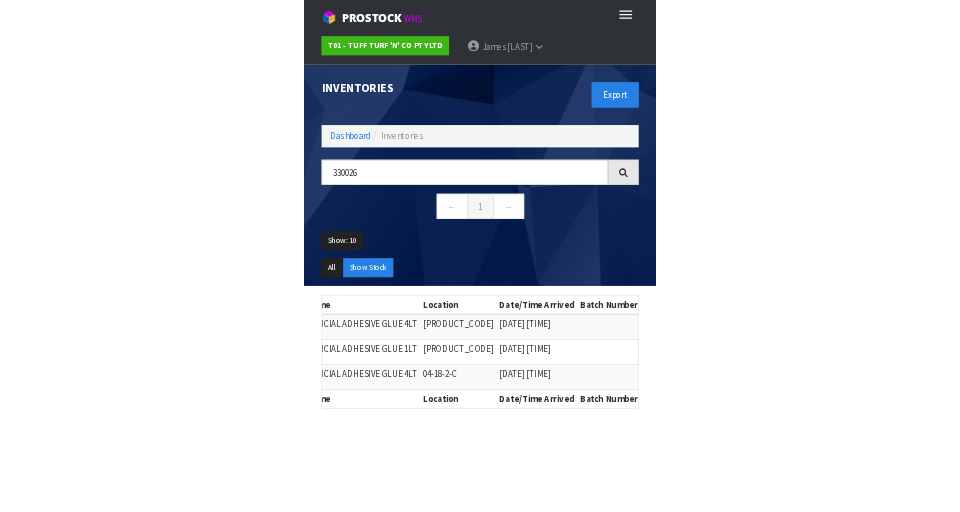 scroll, scrollTop: 0, scrollLeft: 466, axis: horizontal 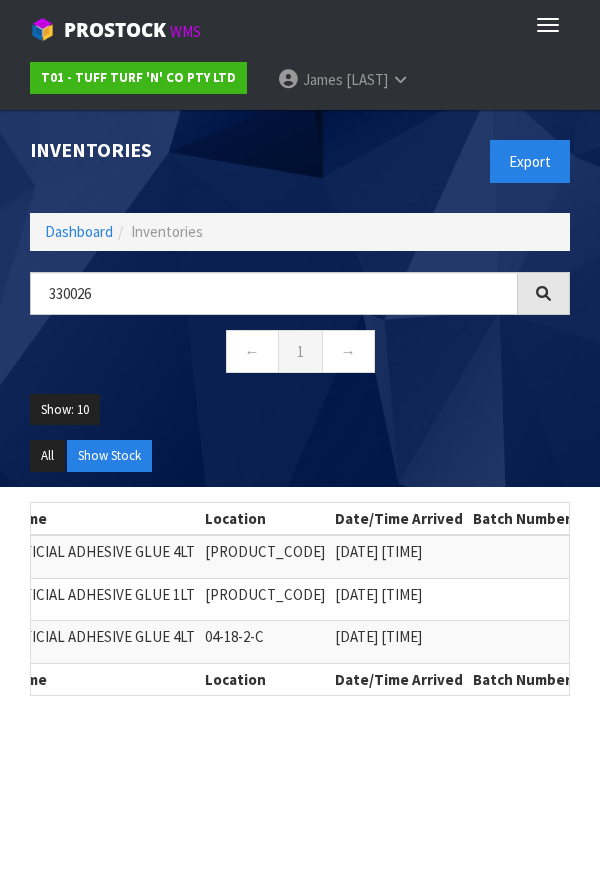 click on "Inventories
Export
Dashboard Inventories
330026
←
1
→
Show: 10
5
10
25
50
All
Show Stock" at bounding box center (300, 298) 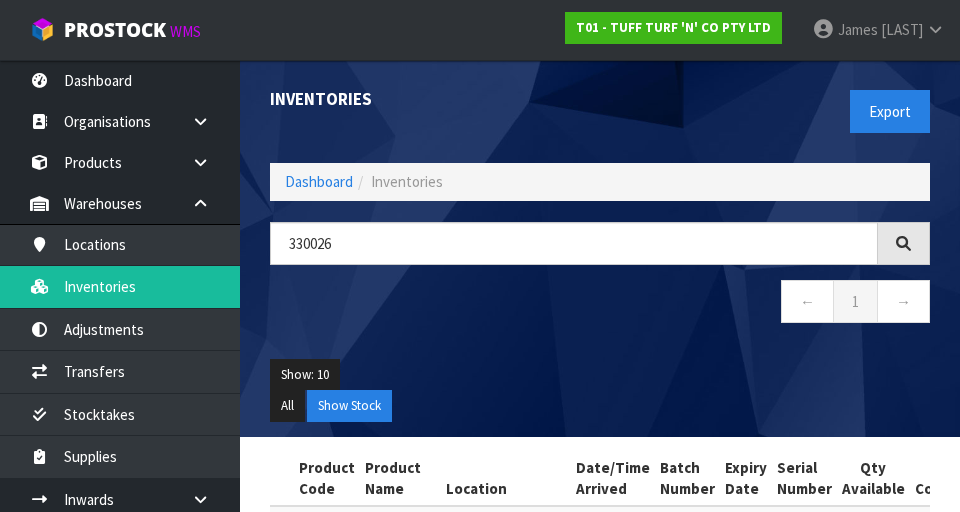 scroll, scrollTop: 0, scrollLeft: 225, axis: horizontal 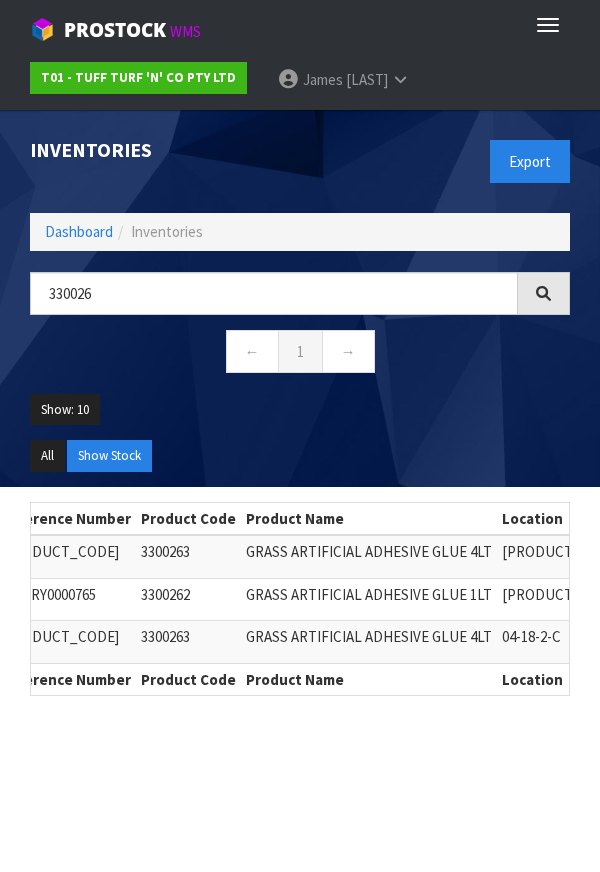 click on "Product Name" at bounding box center [369, 519] 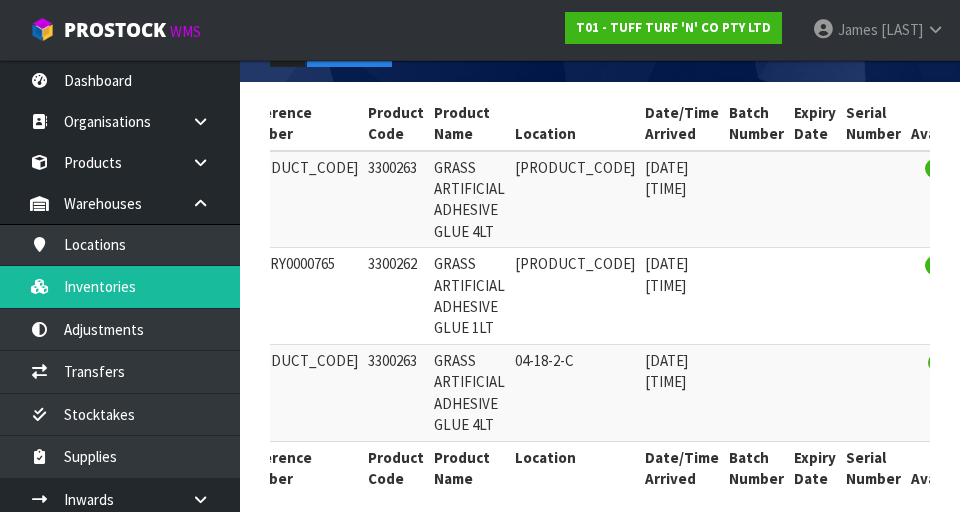 scroll, scrollTop: 374, scrollLeft: 0, axis: vertical 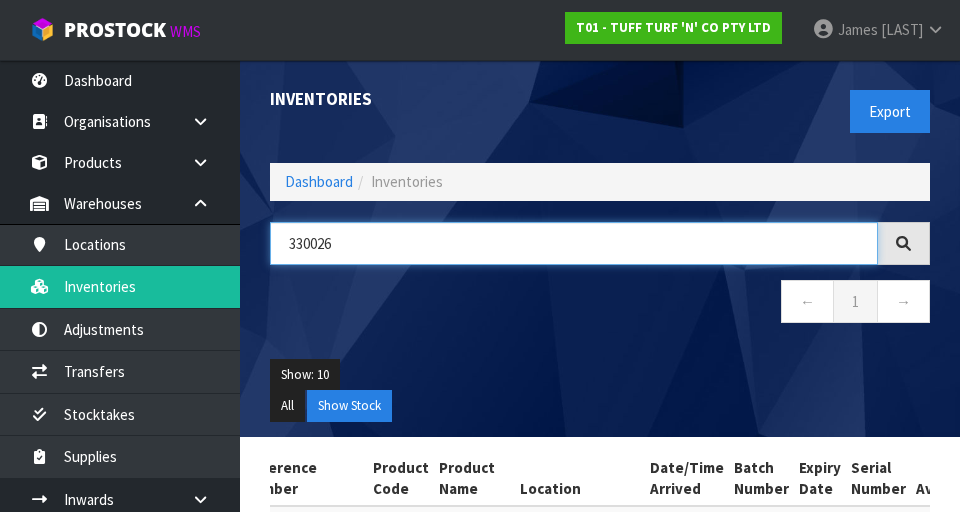 click on "330026" at bounding box center (574, 243) 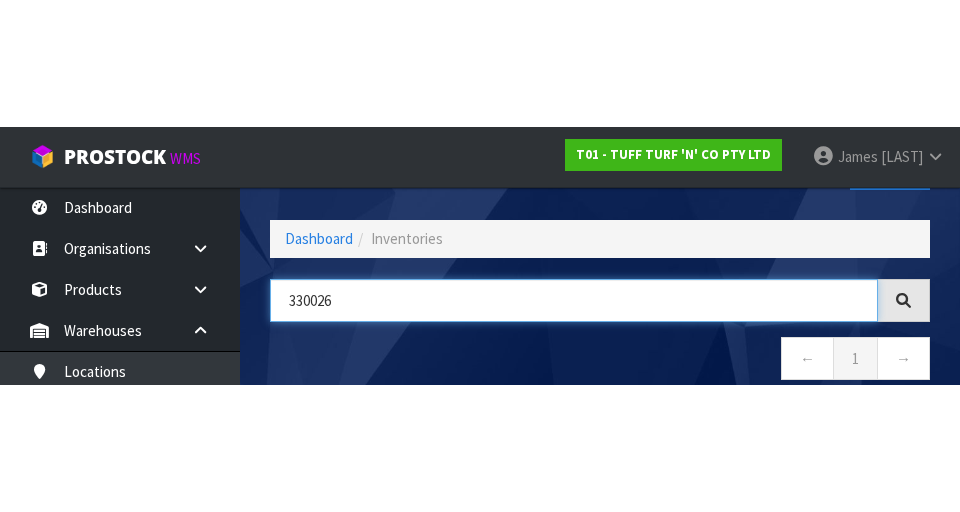 scroll, scrollTop: 114, scrollLeft: 0, axis: vertical 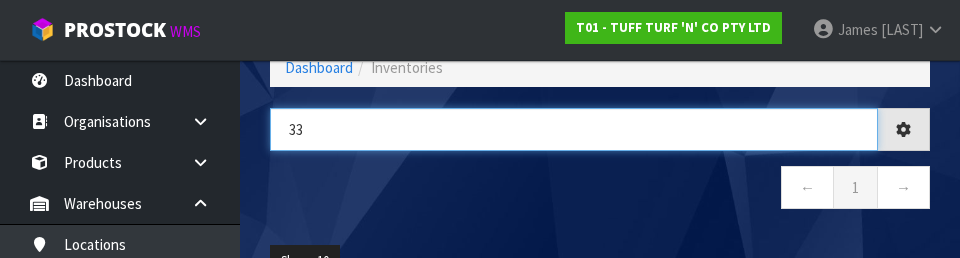 type on "3" 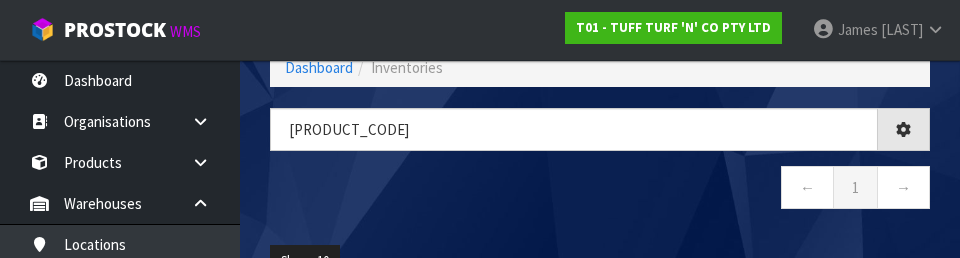 click on "←
1
→" at bounding box center [600, 190] 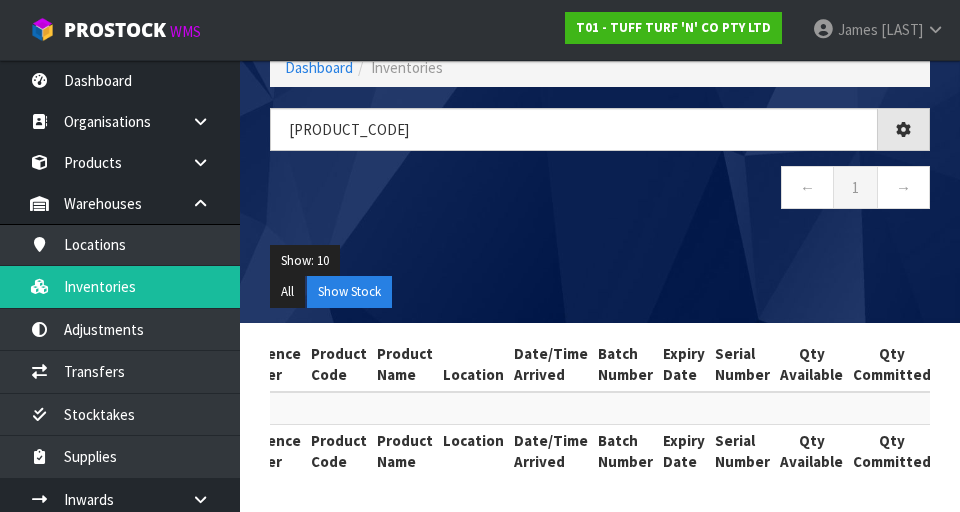 type on "KSM5GB" 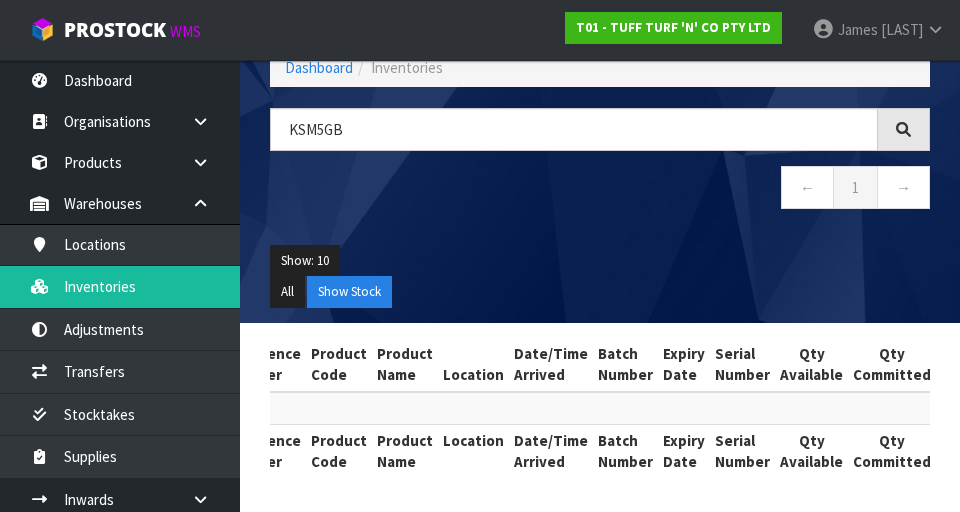 click on "Show: 10
5
10
25
50" at bounding box center [600, 261] 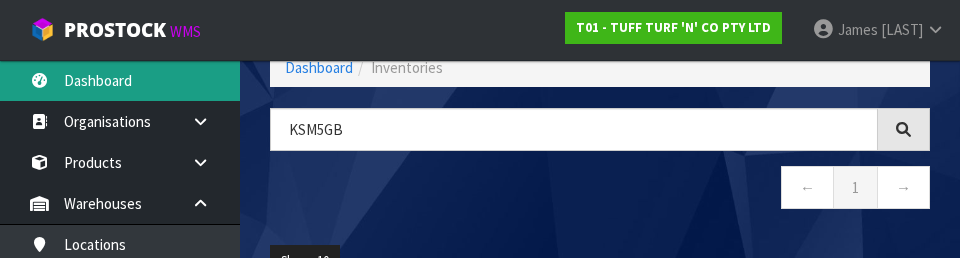 click on "Dashboard" at bounding box center (120, 80) 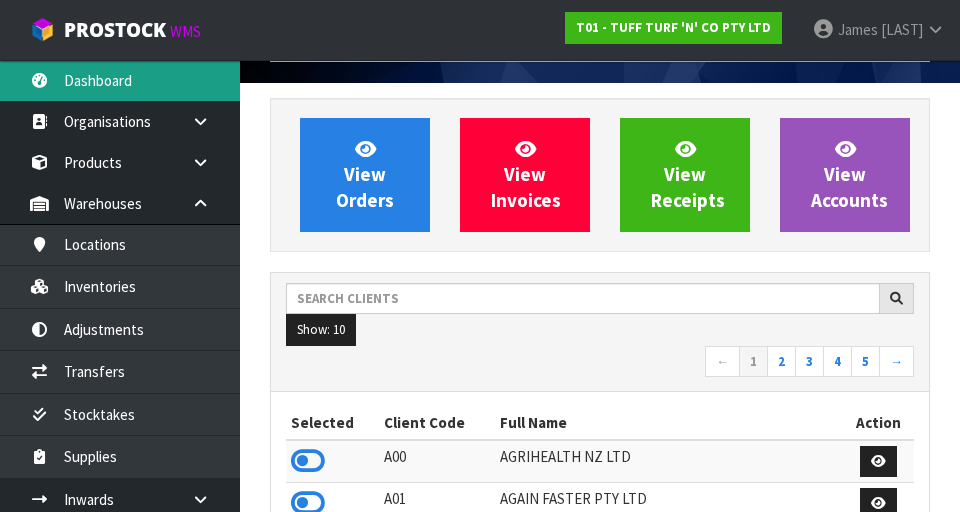 scroll, scrollTop: 998413, scrollLeft: 999310, axis: both 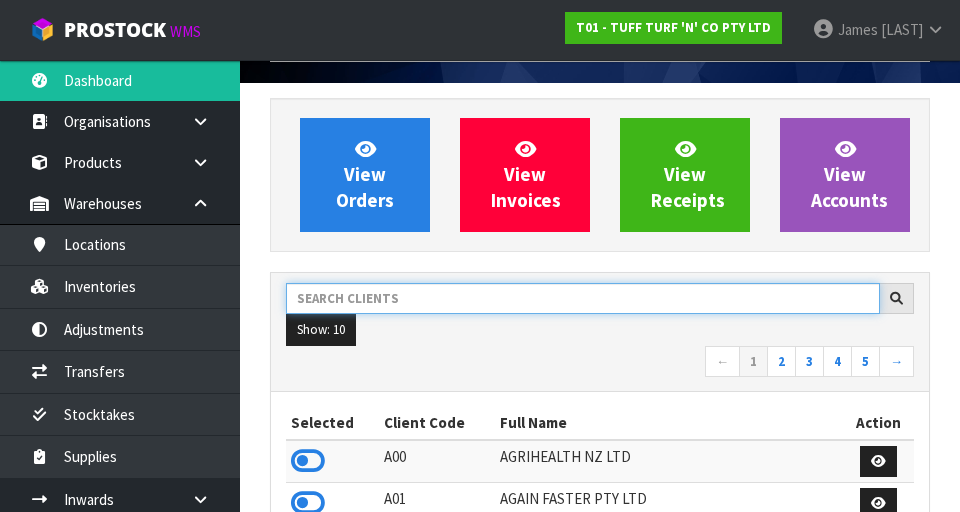 click at bounding box center (583, 298) 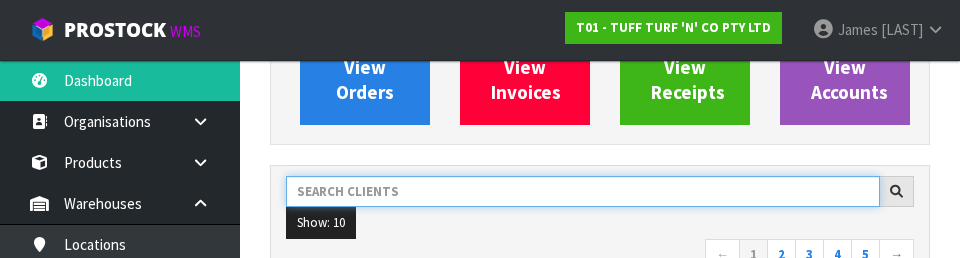scroll, scrollTop: 274, scrollLeft: 0, axis: vertical 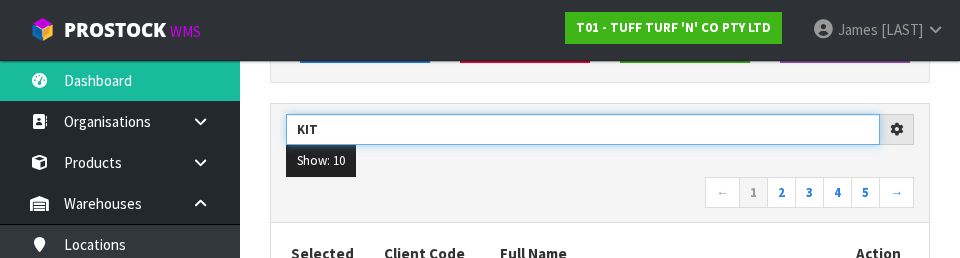 type on "KIT" 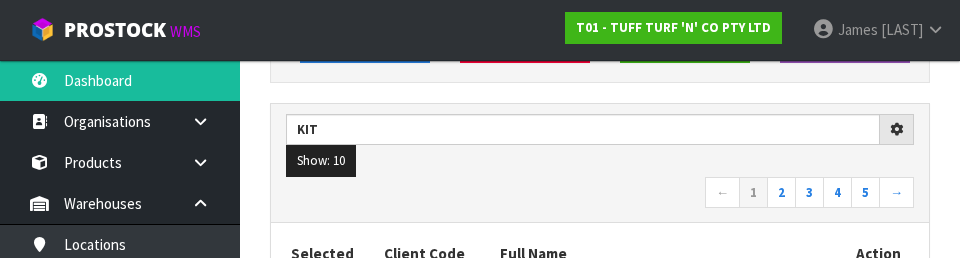 click on "←
1 2 3 4 5
→" at bounding box center [600, 194] 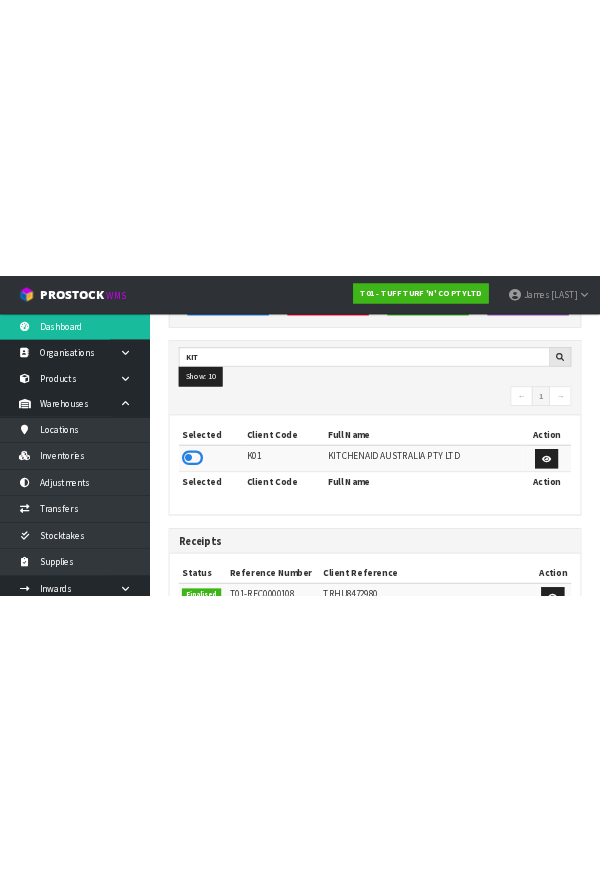 scroll, scrollTop: 0, scrollLeft: 0, axis: both 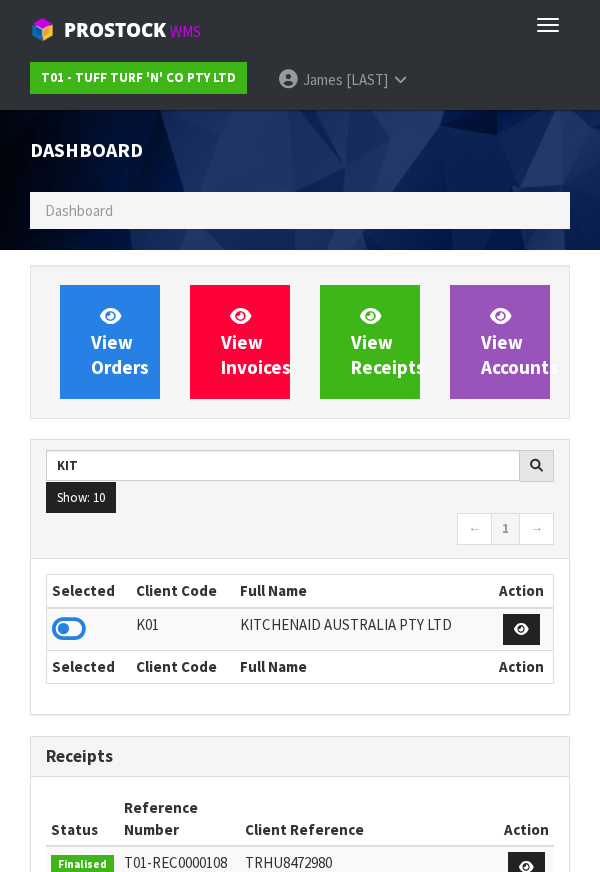 click on "[DATE] [TIME]" at bounding box center (300, 499) 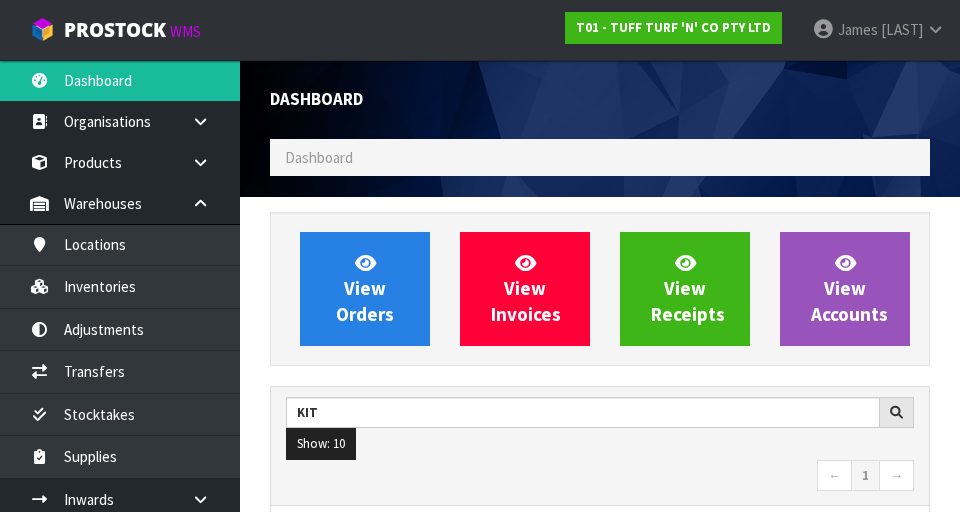 scroll, scrollTop: 998413, scrollLeft: 999310, axis: both 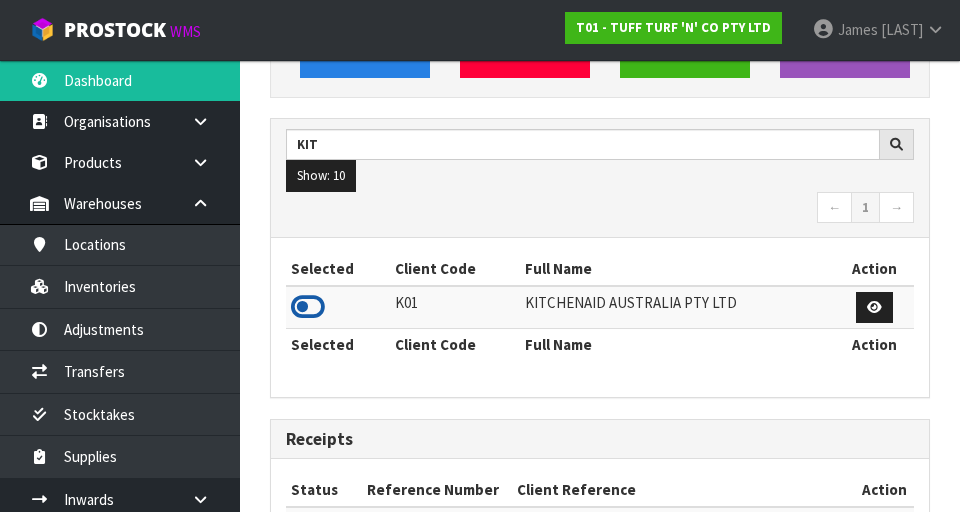 click at bounding box center [308, 307] 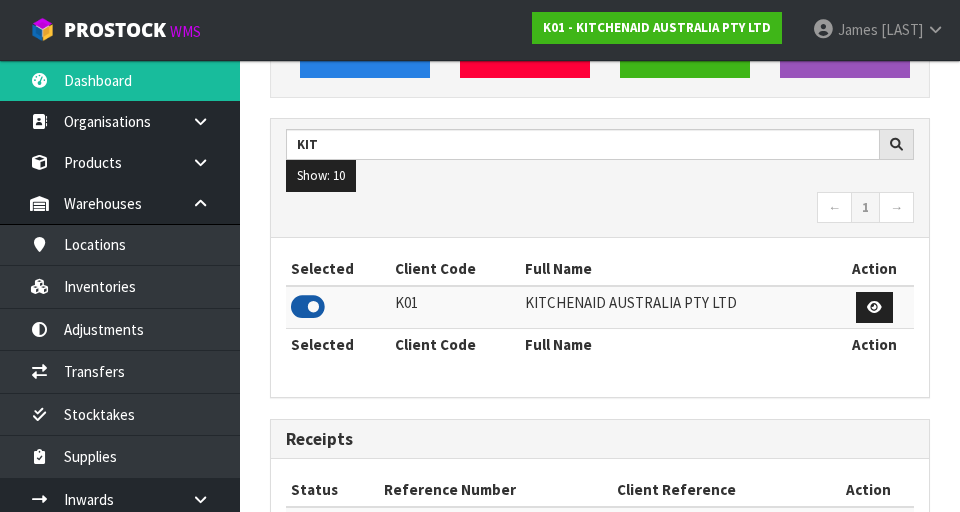scroll, scrollTop: 1318, scrollLeft: 690, axis: both 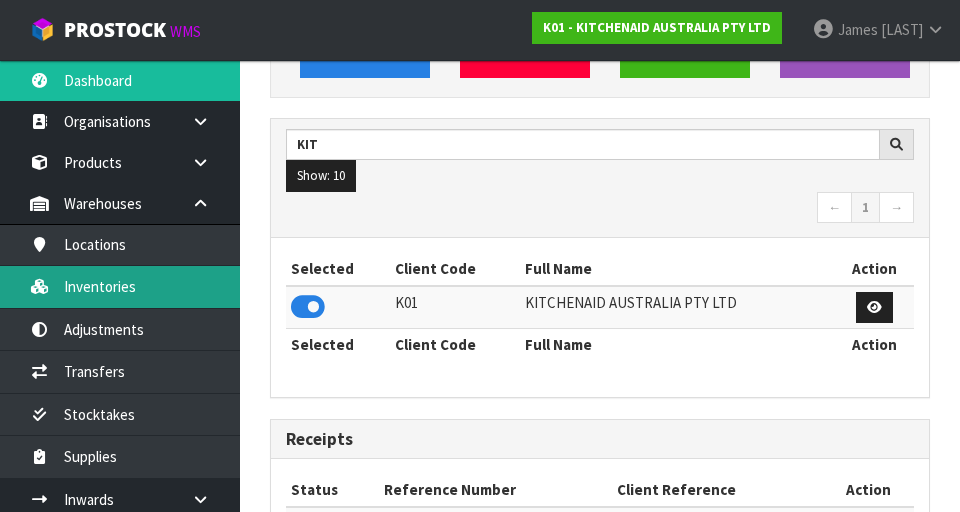 click on "Inventories" at bounding box center [120, 286] 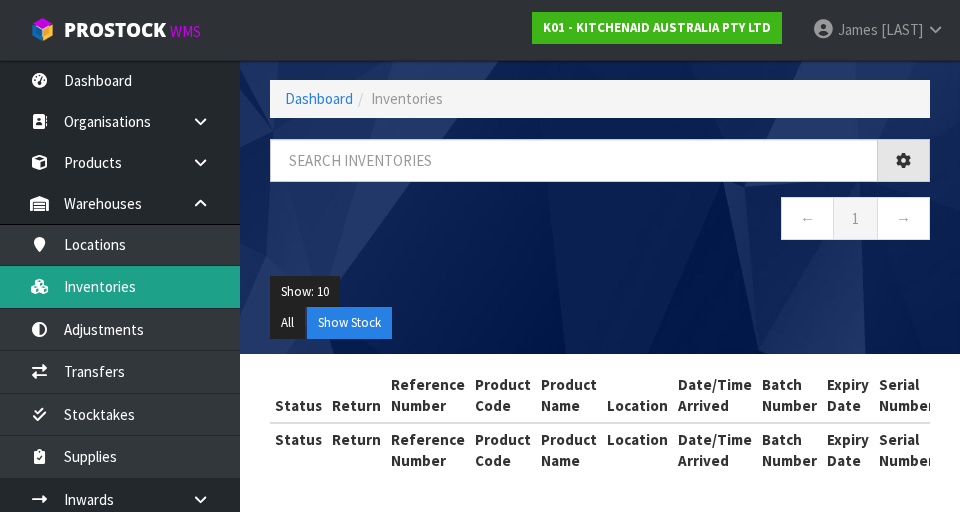 scroll, scrollTop: 0, scrollLeft: 0, axis: both 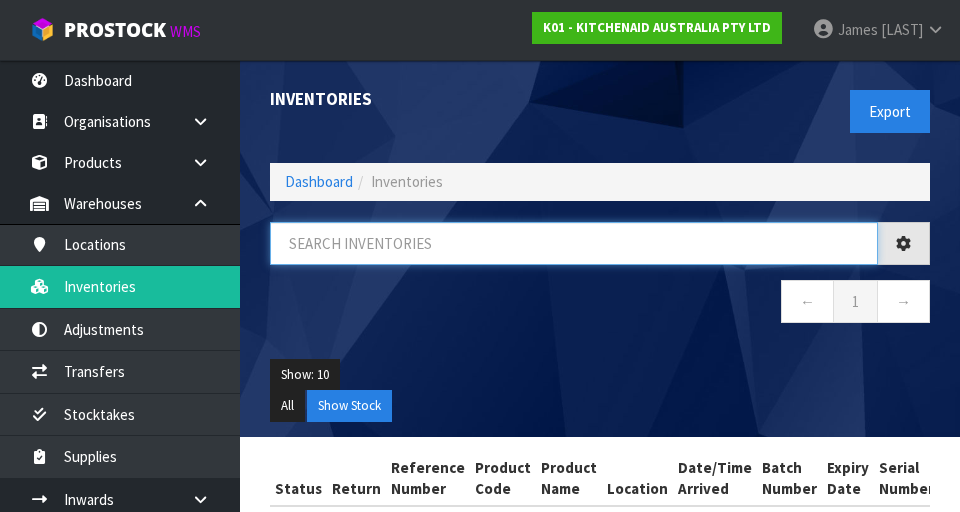click at bounding box center (574, 243) 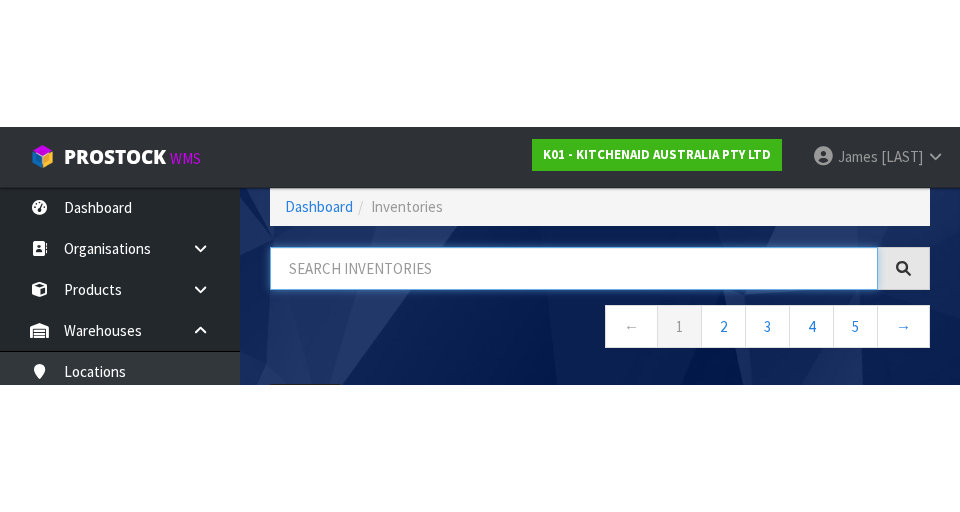 scroll, scrollTop: 114, scrollLeft: 0, axis: vertical 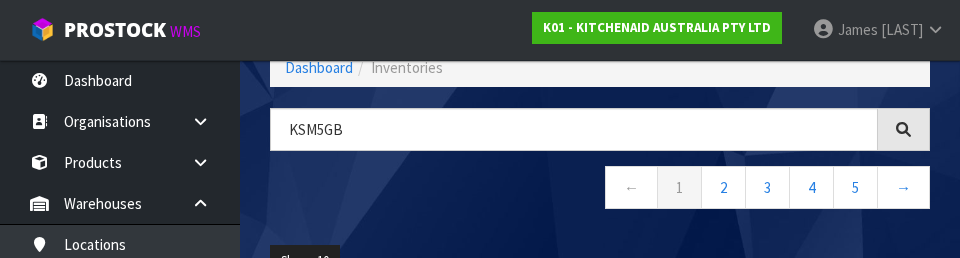 click on "[DATE] [TIME]" at bounding box center [600, 169] 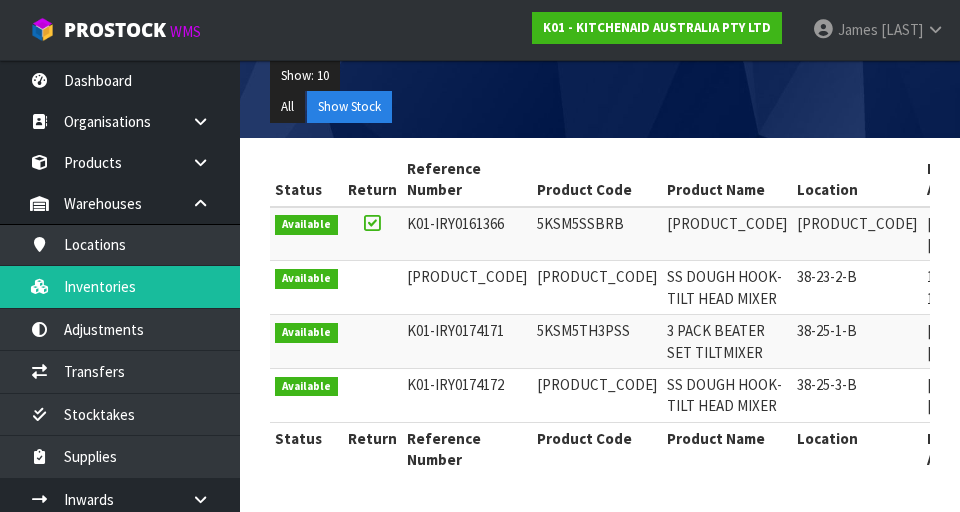 scroll, scrollTop: 116, scrollLeft: 0, axis: vertical 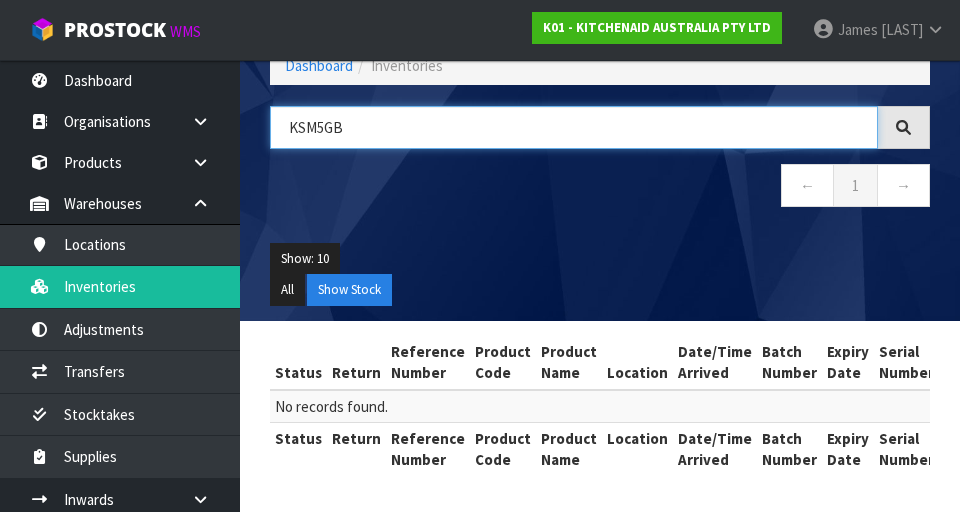 click on "KSM5GB" at bounding box center (574, 127) 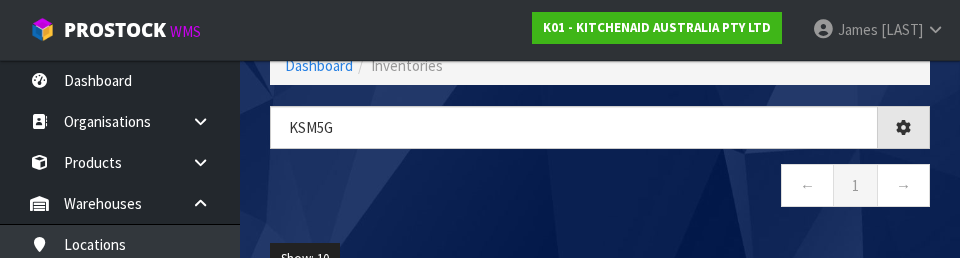 click on "←
1
→" at bounding box center (600, 188) 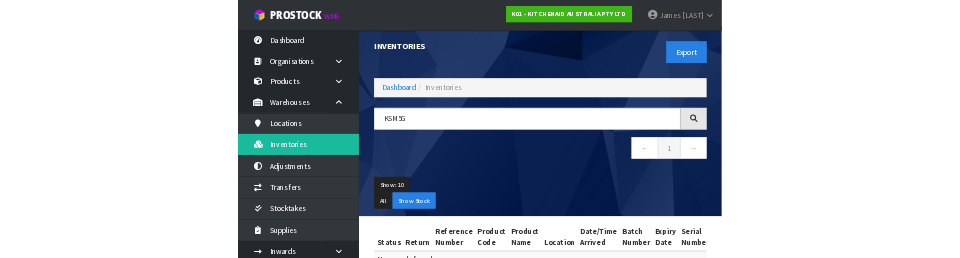 scroll, scrollTop: 0, scrollLeft: 0, axis: both 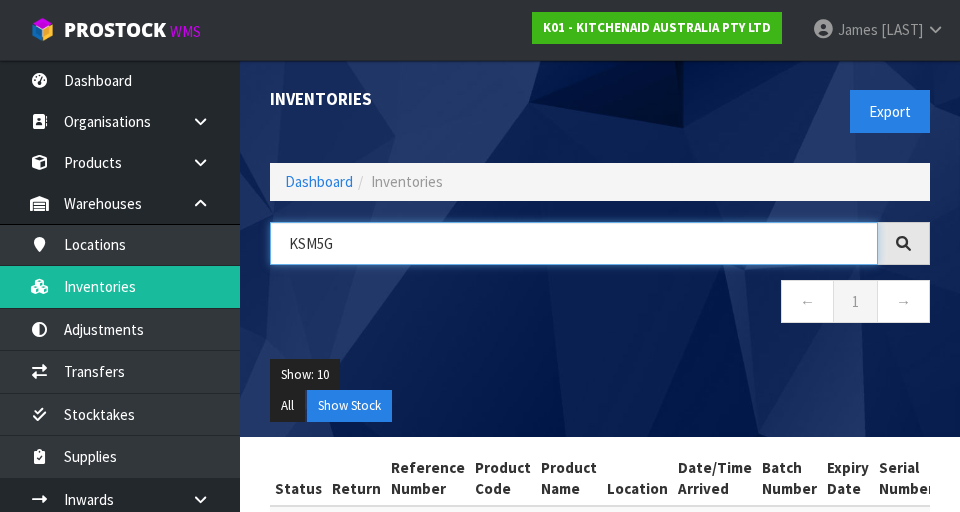 click on "KSM5G" at bounding box center (574, 243) 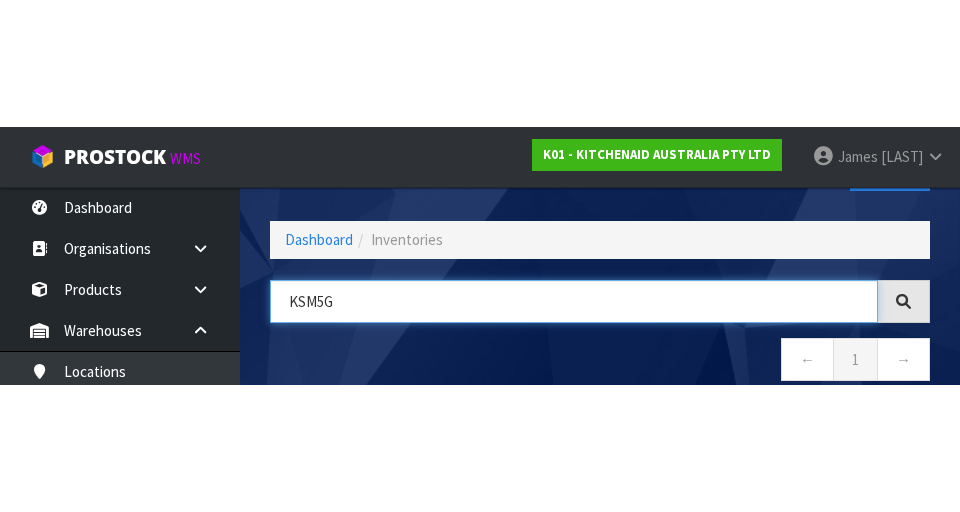scroll, scrollTop: 114, scrollLeft: 0, axis: vertical 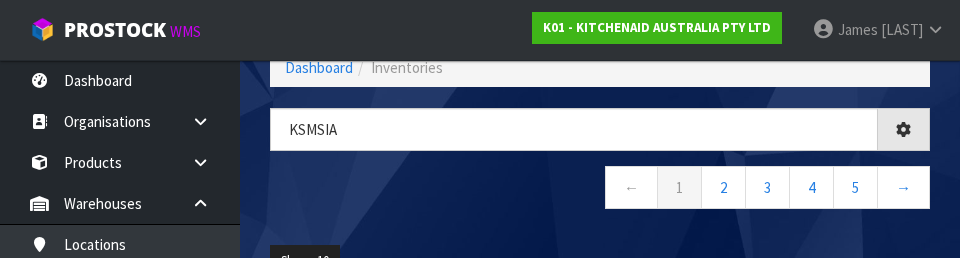 click on "←
1 2 3 4 5
→" at bounding box center [600, 190] 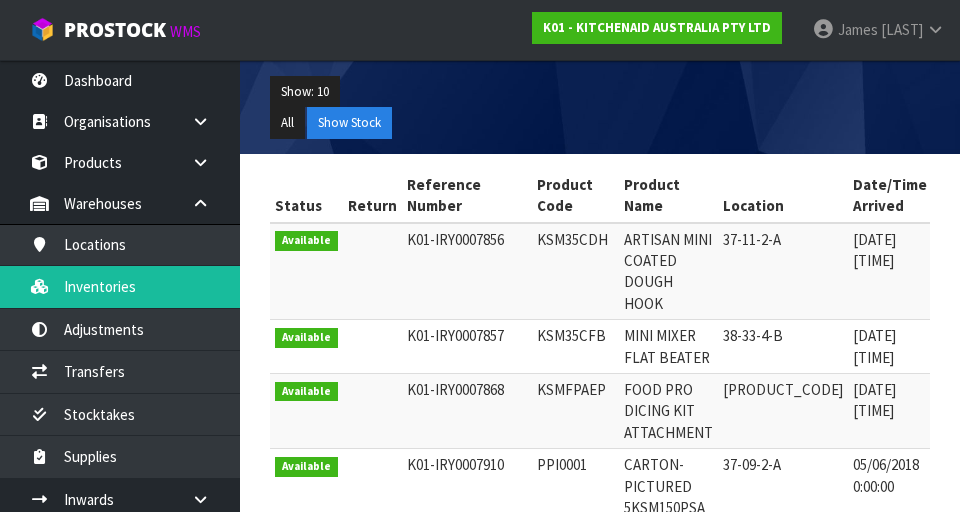 scroll, scrollTop: 289, scrollLeft: 0, axis: vertical 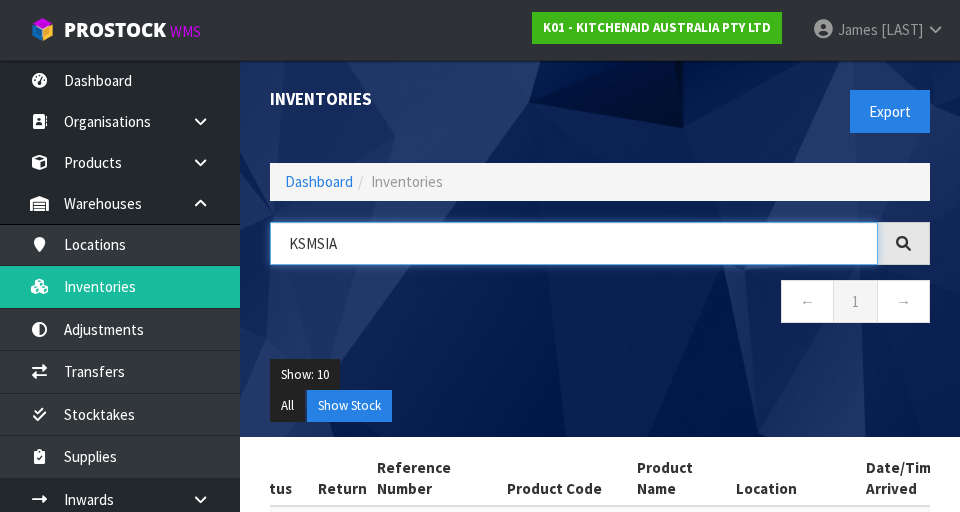 click on "KSMSIA" at bounding box center [574, 243] 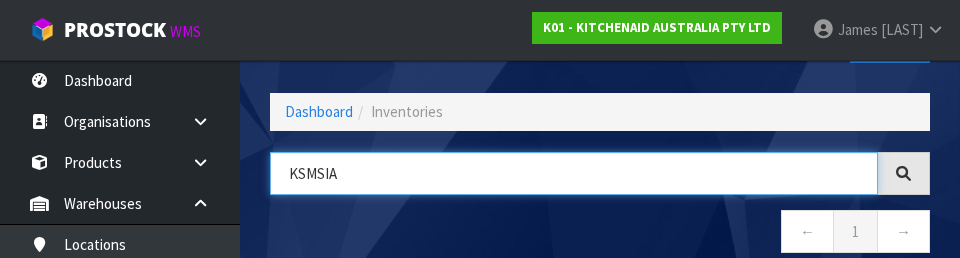 scroll, scrollTop: 114, scrollLeft: 0, axis: vertical 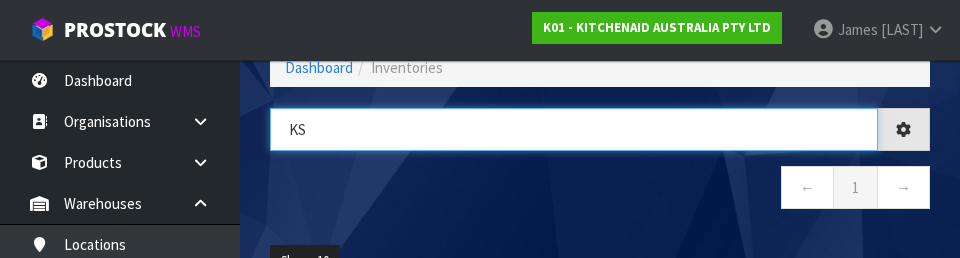 type on "K" 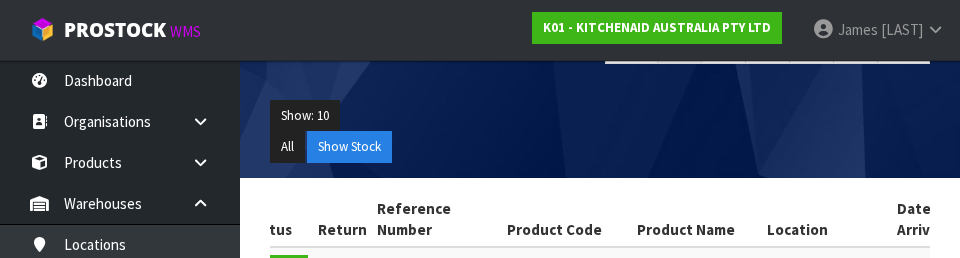 click on "All
Show Stock" at bounding box center (600, 147) 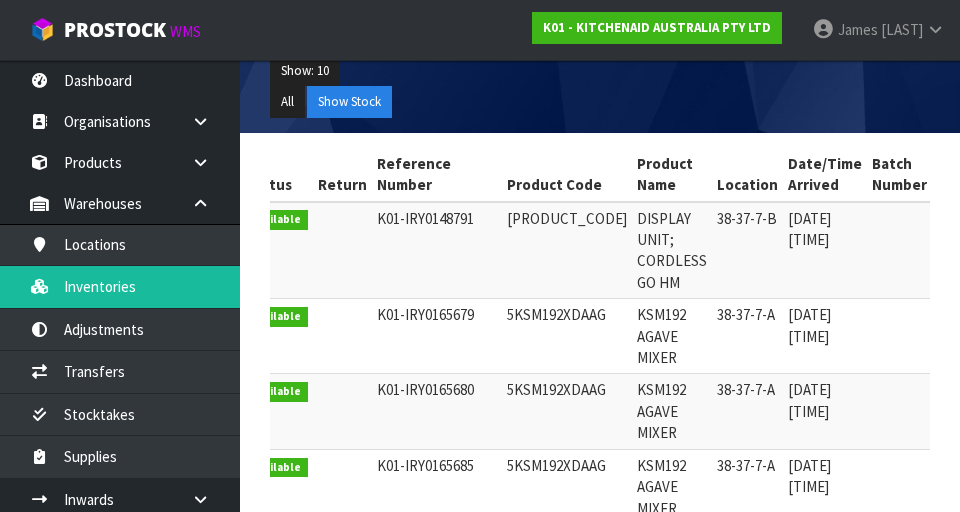 scroll, scrollTop: 385, scrollLeft: 0, axis: vertical 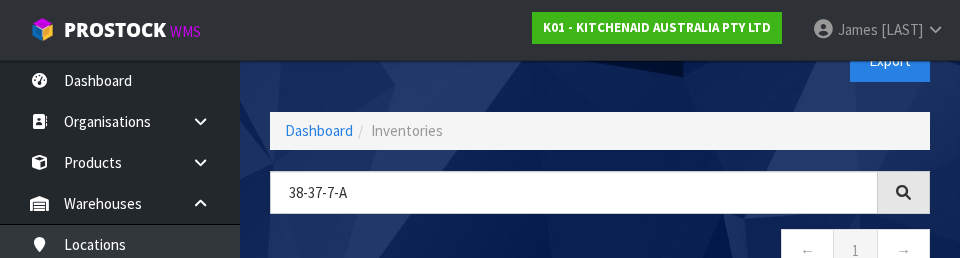 click on "38-37-7-A
←
1
→" at bounding box center [600, 232] 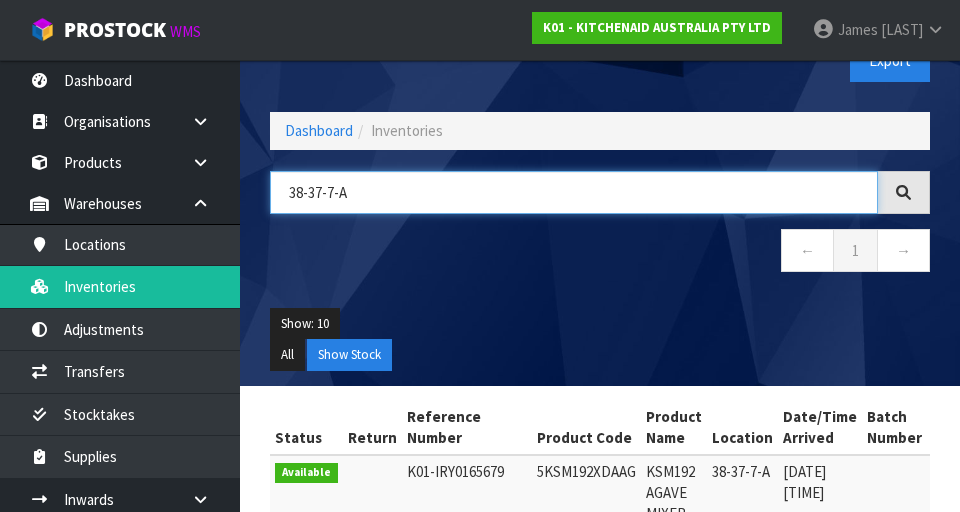 click on "38-37-7-A" at bounding box center (574, 192) 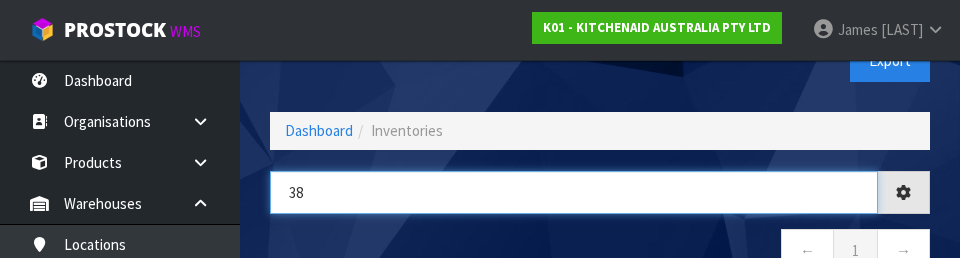 type on "3" 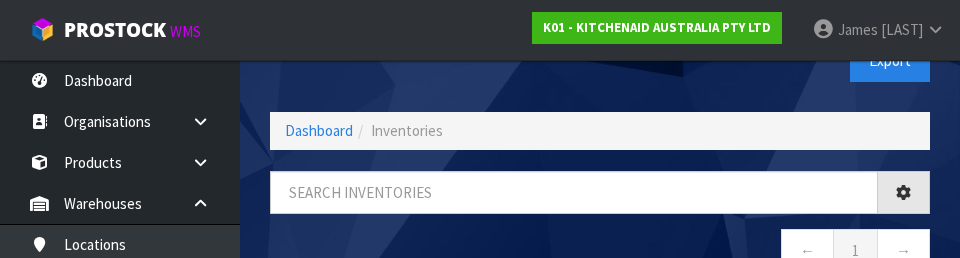 click on "Inventories
Export" at bounding box center (600, 60) 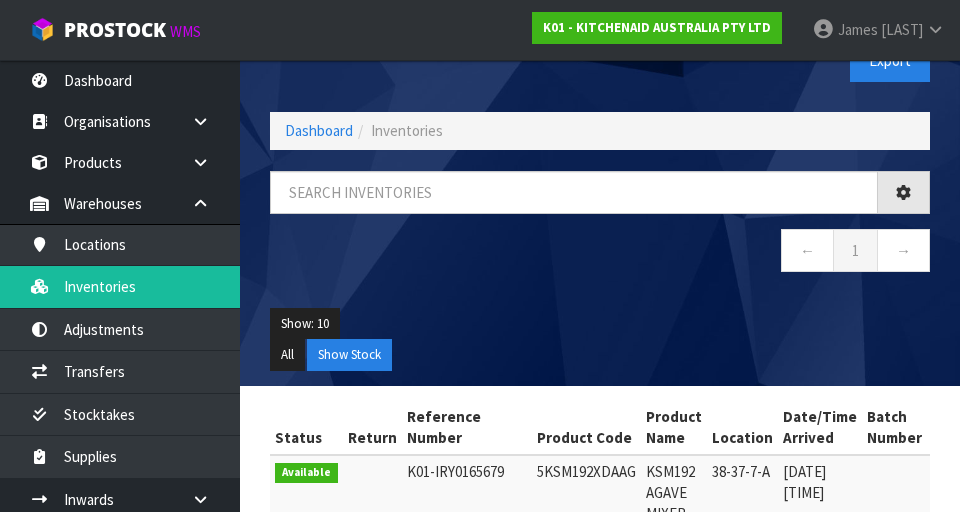 click on "Show: 10
5
10
25
50" at bounding box center [600, 324] 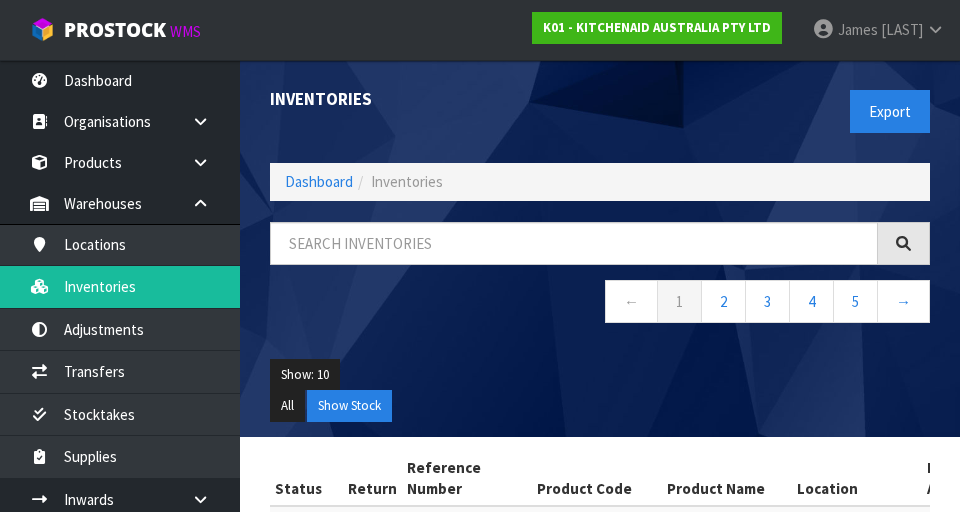 scroll, scrollTop: 10, scrollLeft: 0, axis: vertical 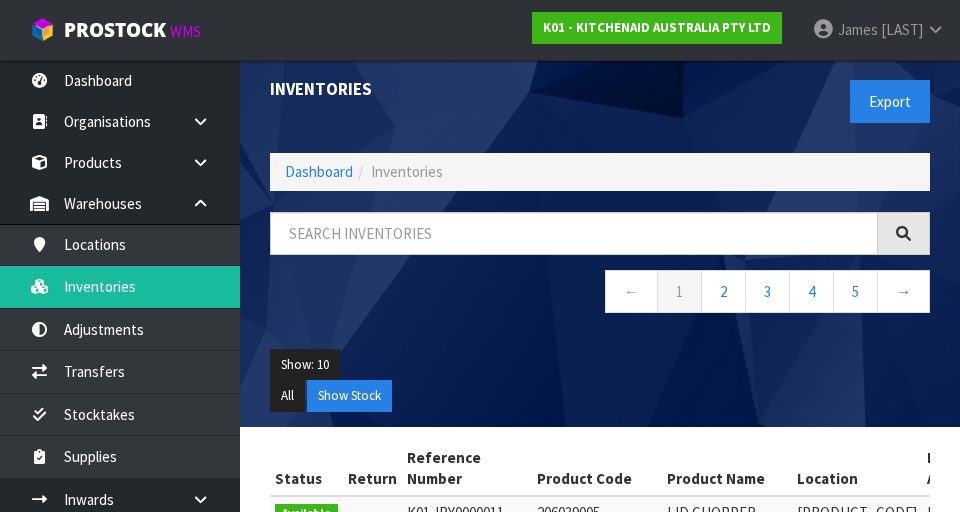 click on "←
1 2 3 4 5
→" at bounding box center [600, 294] 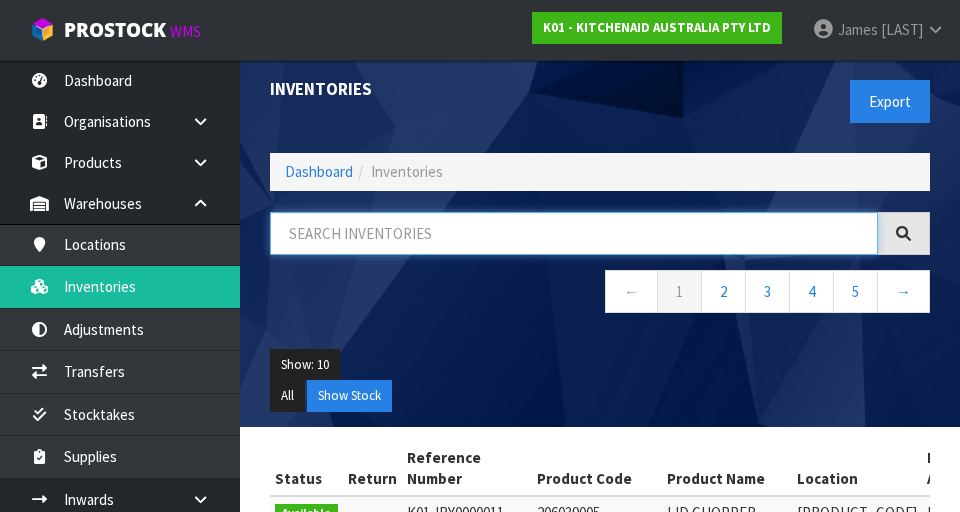 paste on "38-37-7-A" 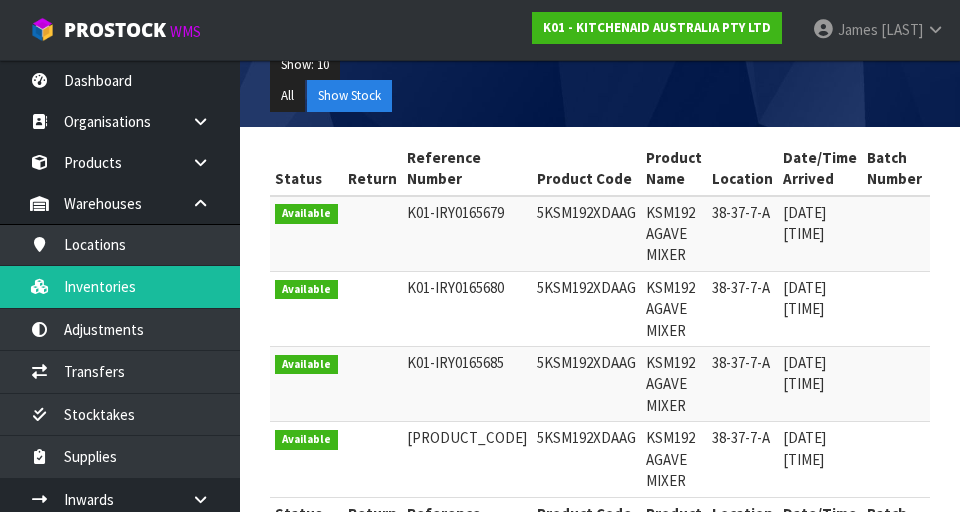 scroll, scrollTop: 318, scrollLeft: 0, axis: vertical 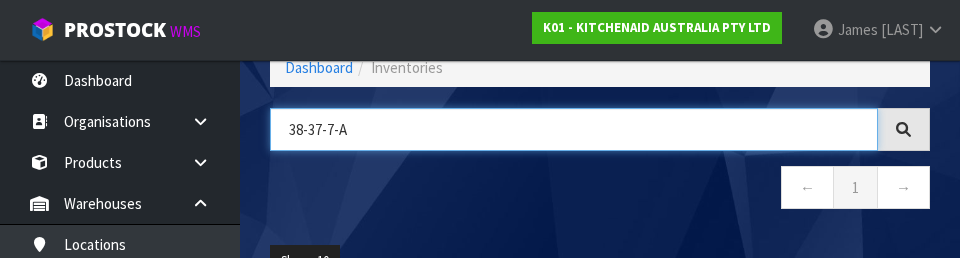 type 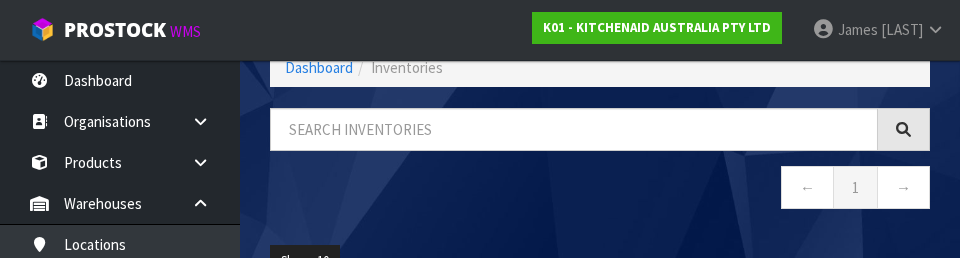click on "←
1
→" at bounding box center (600, 190) 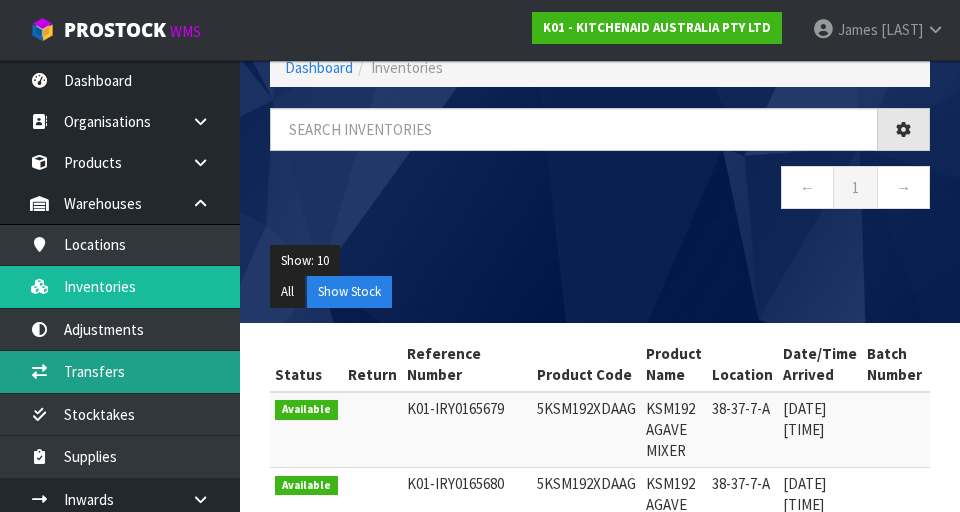 click on "Transfers" at bounding box center [120, 371] 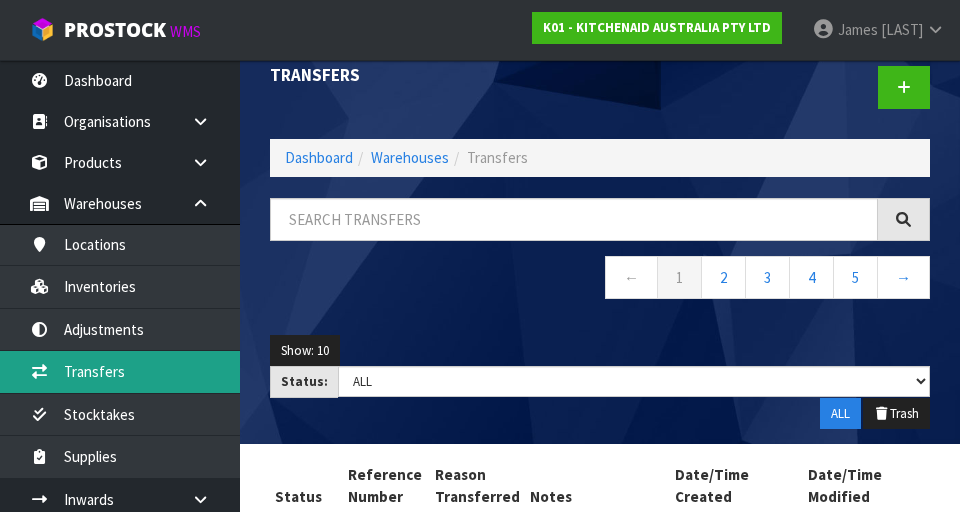 scroll, scrollTop: 0, scrollLeft: 0, axis: both 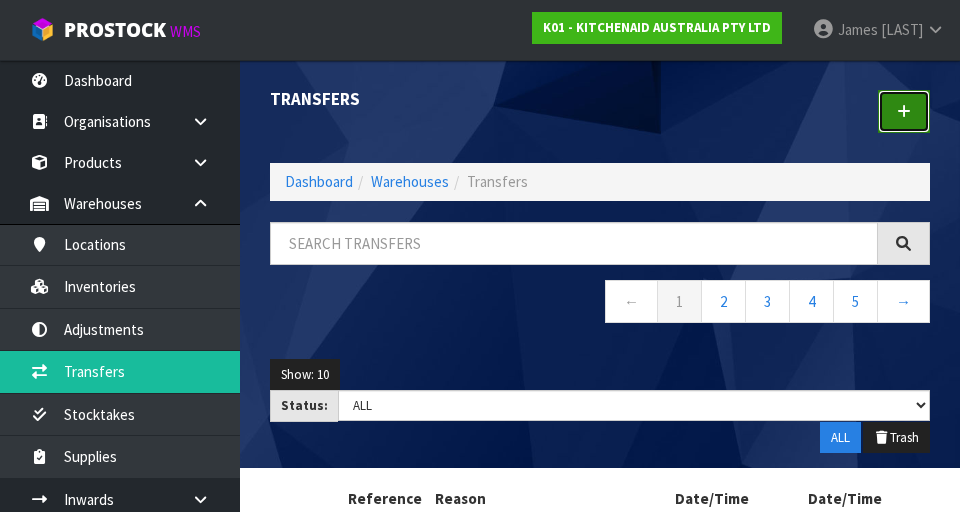 click at bounding box center (904, 111) 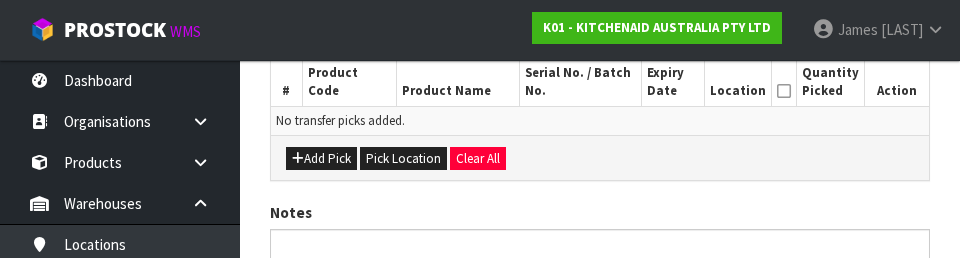 scroll, scrollTop: 533, scrollLeft: 0, axis: vertical 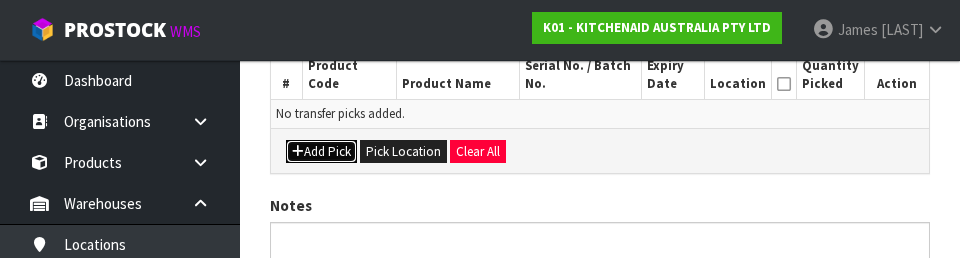 click on "Add Pick" at bounding box center (321, 152) 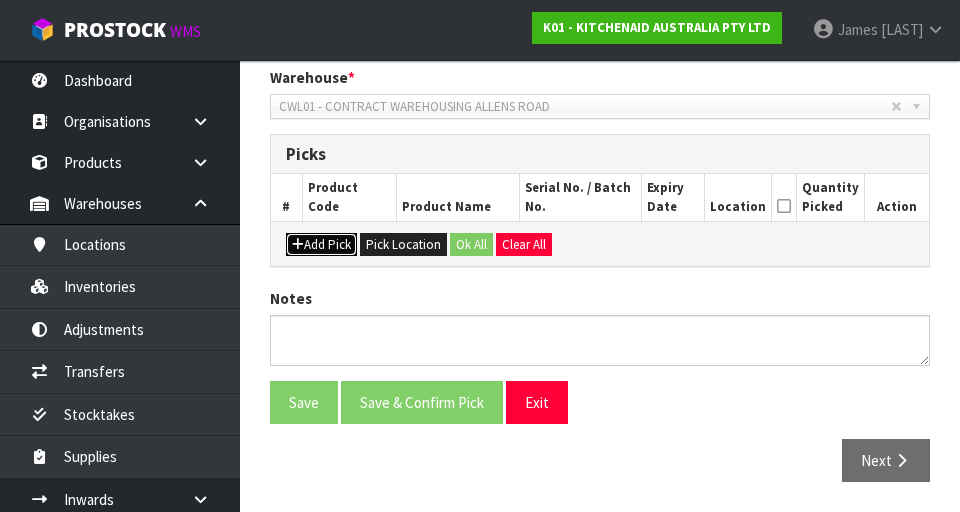 scroll, scrollTop: 456, scrollLeft: 0, axis: vertical 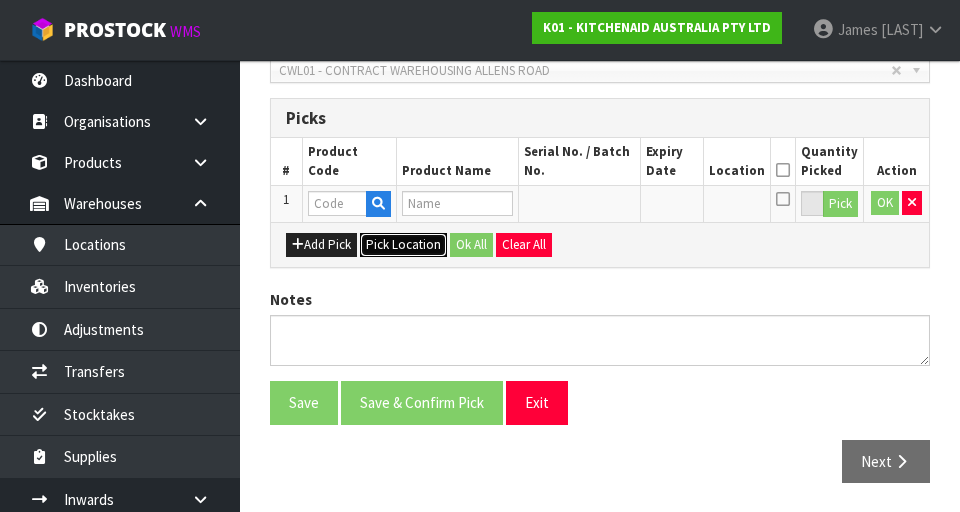 click on "Pick Location" at bounding box center [403, 245] 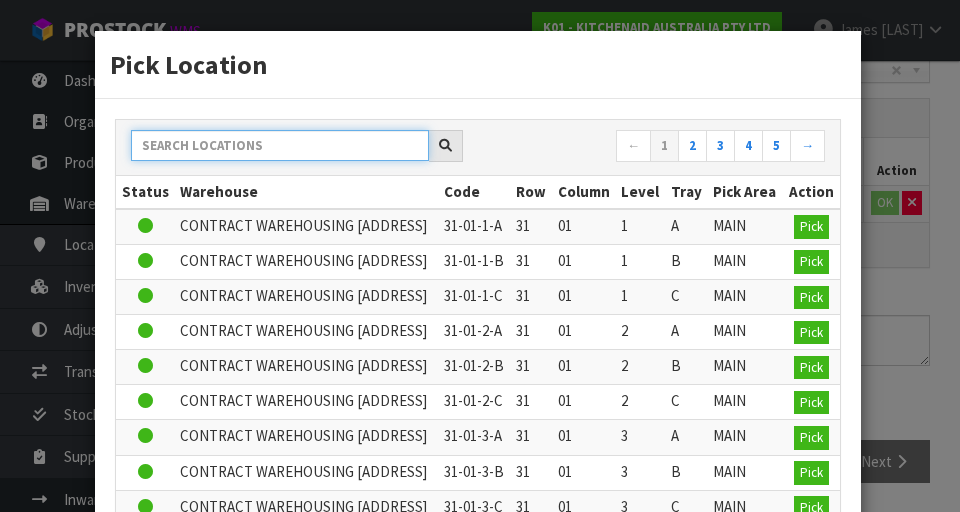 paste on "38-37-7-A" 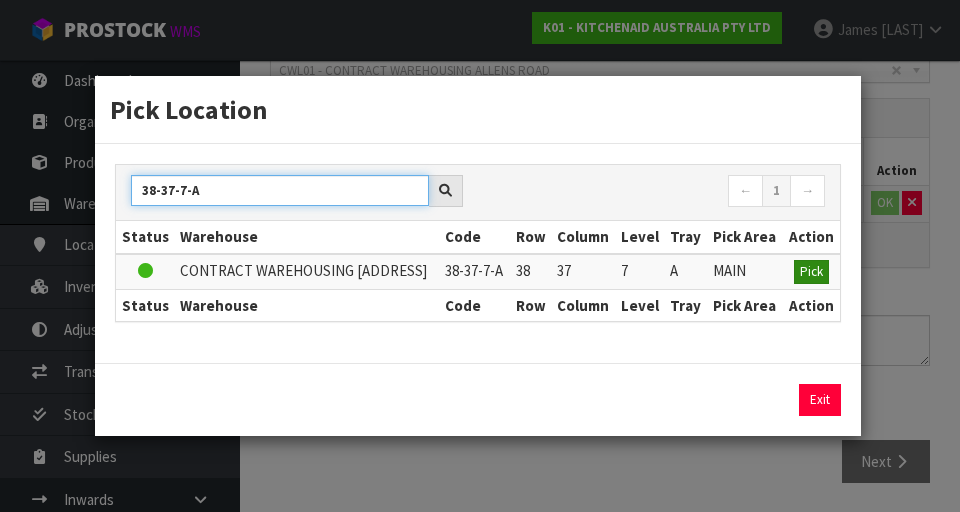 type on "38-37-7-A" 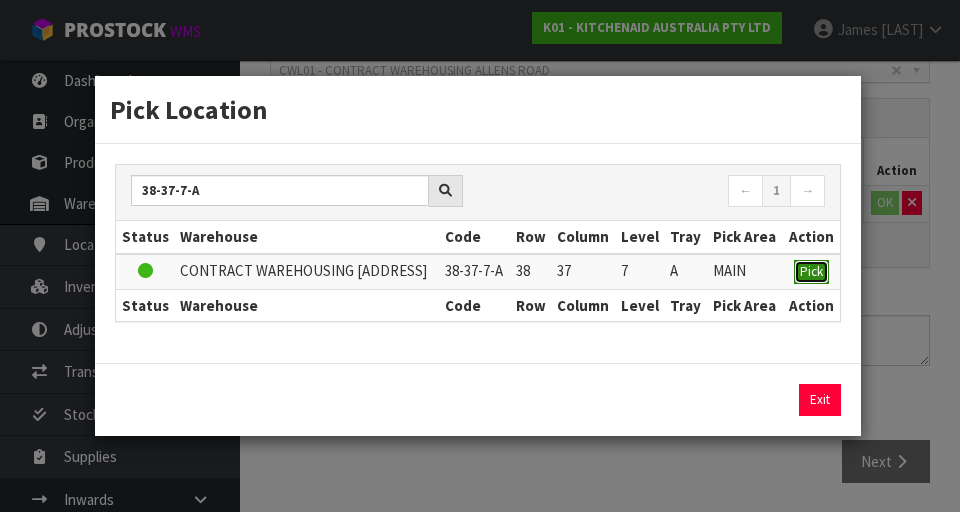 click on "Pick" at bounding box center [811, 271] 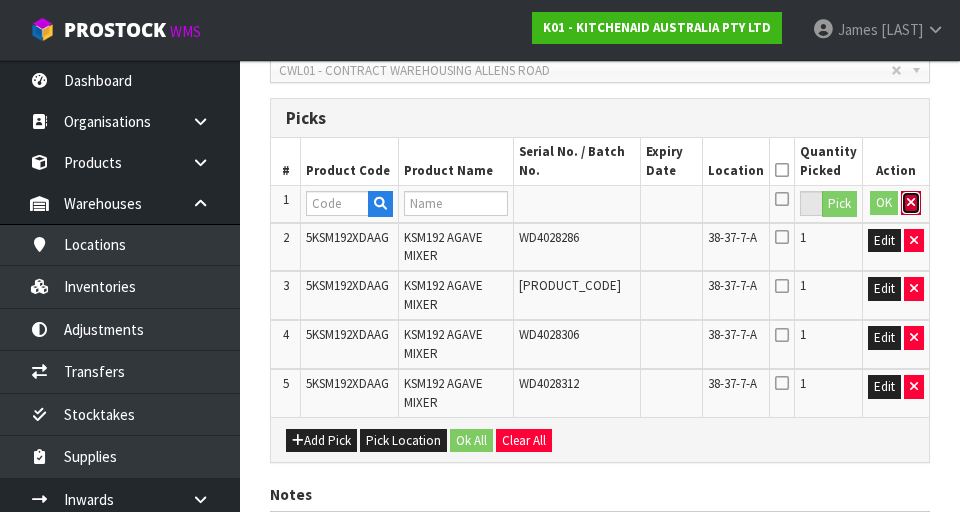 click at bounding box center (911, 202) 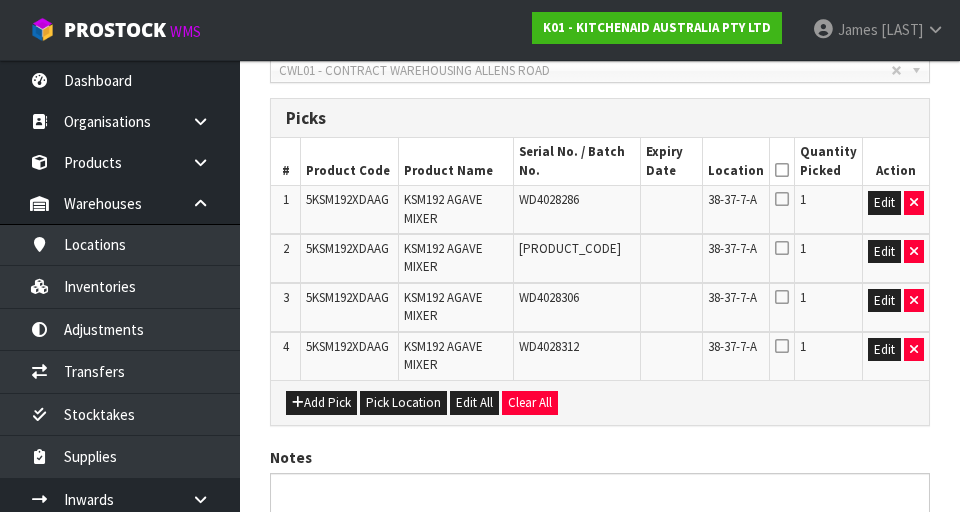 click at bounding box center (782, 170) 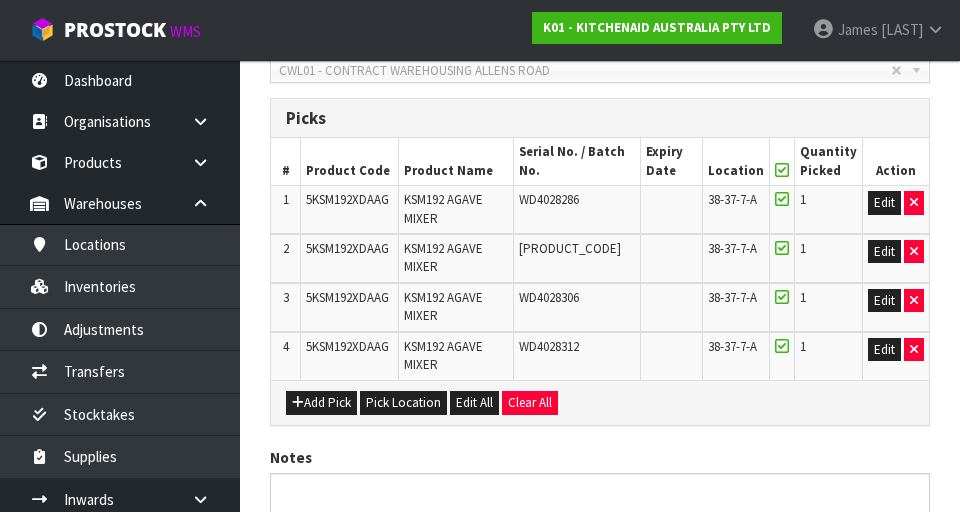 scroll, scrollTop: 614, scrollLeft: 0, axis: vertical 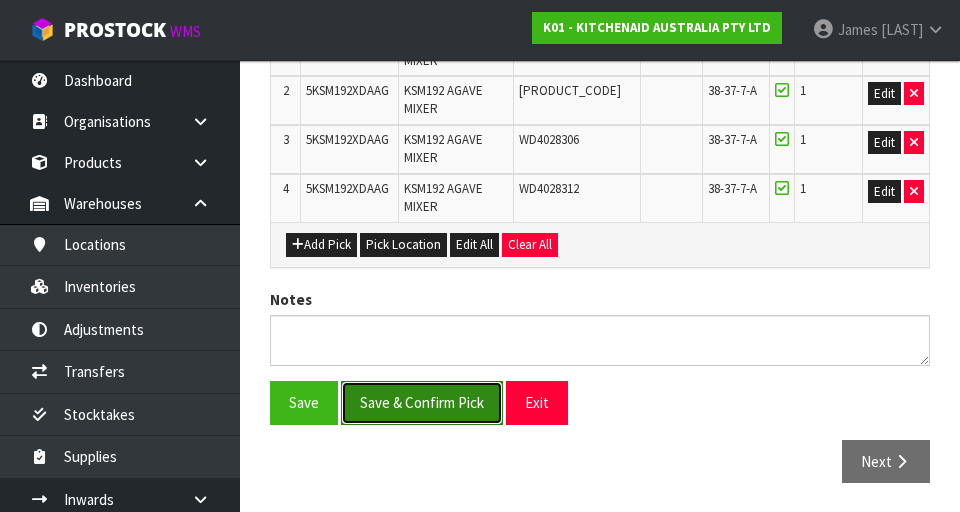 click on "Save & Confirm Pick" at bounding box center [422, 402] 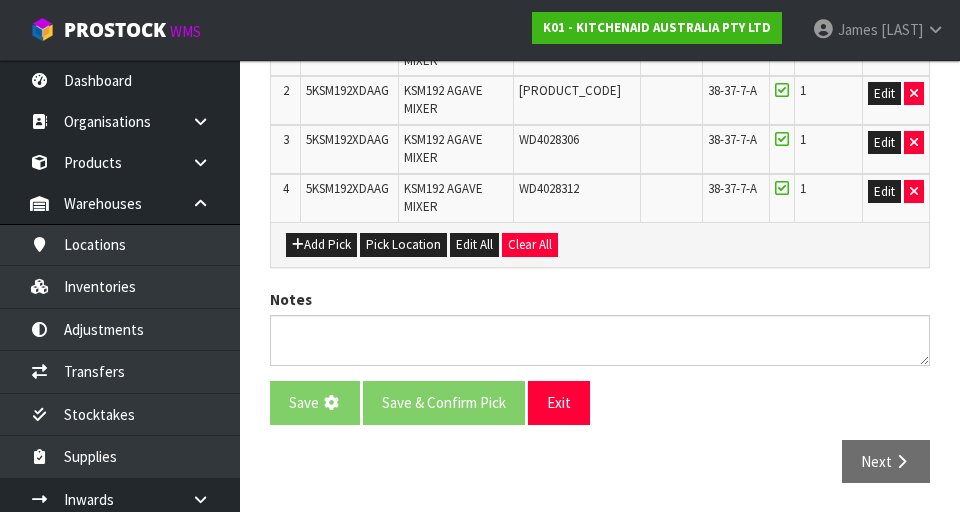 scroll, scrollTop: 0, scrollLeft: 0, axis: both 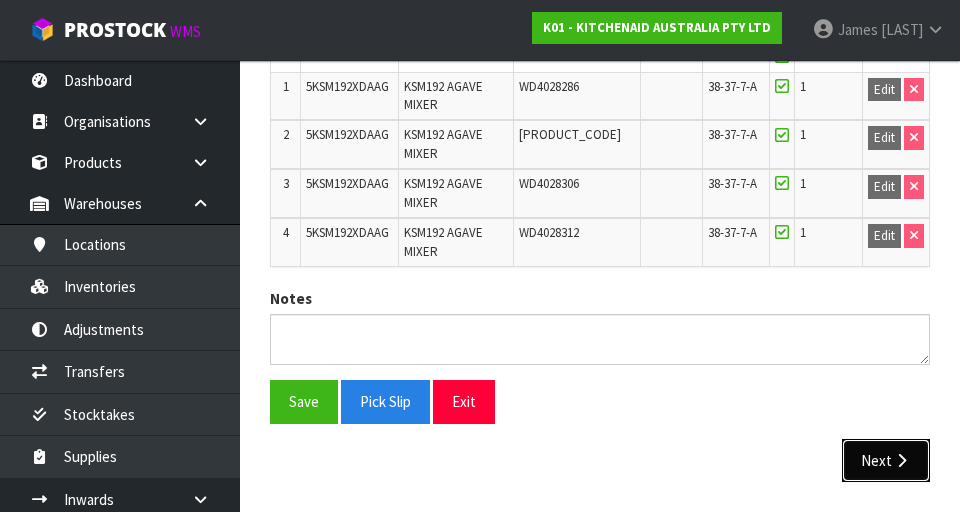 click on "Next" at bounding box center (886, 460) 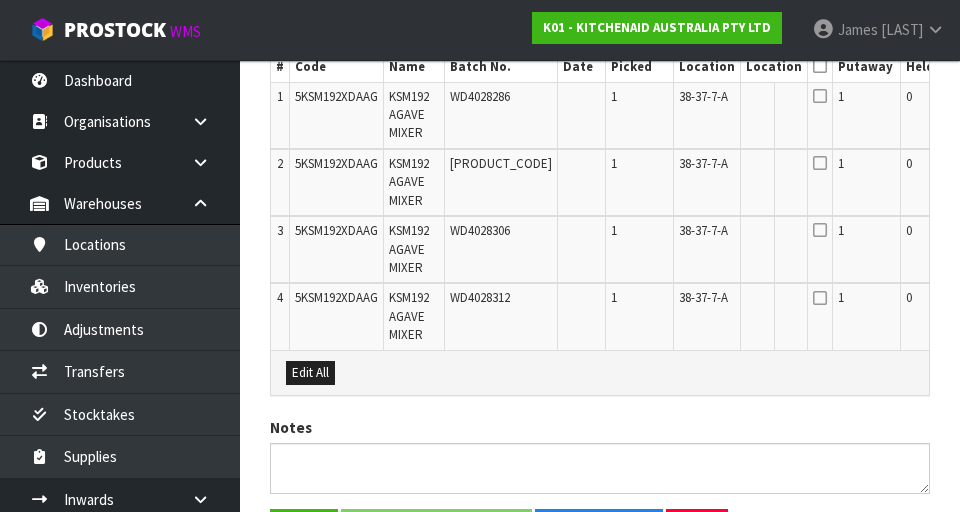 scroll, scrollTop: 629, scrollLeft: 0, axis: vertical 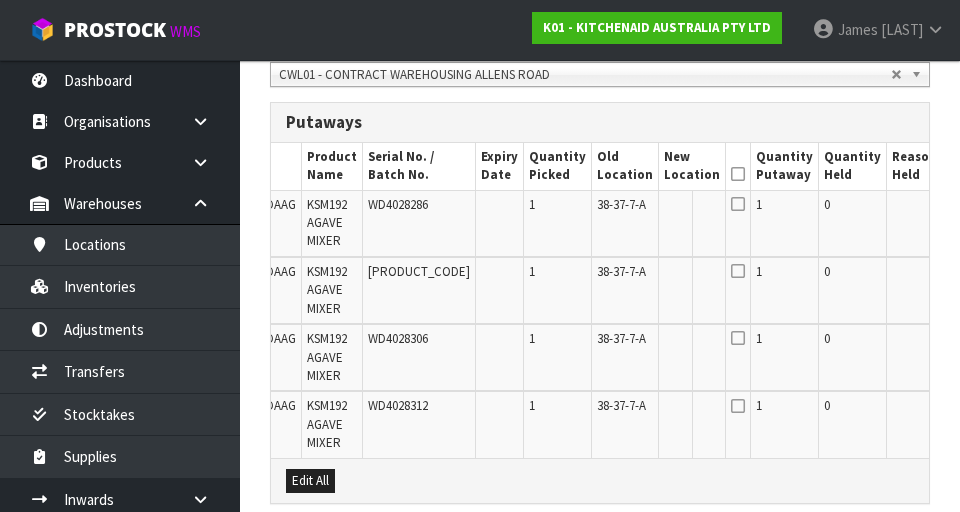 click on "Edit" at bounding box center [964, 208] 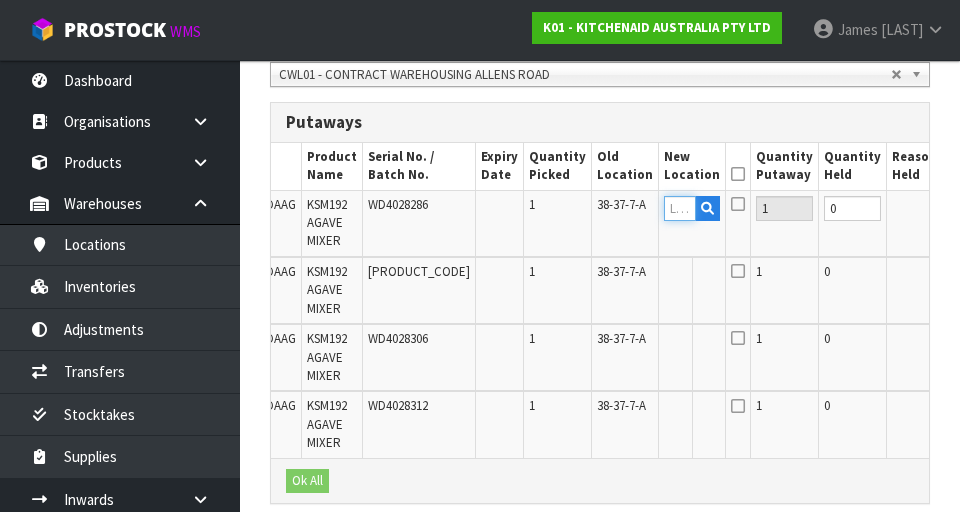 click at bounding box center [680, 208] 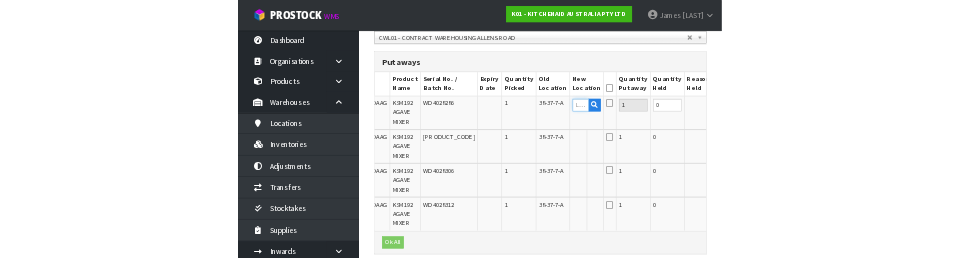 scroll, scrollTop: 514, scrollLeft: 0, axis: vertical 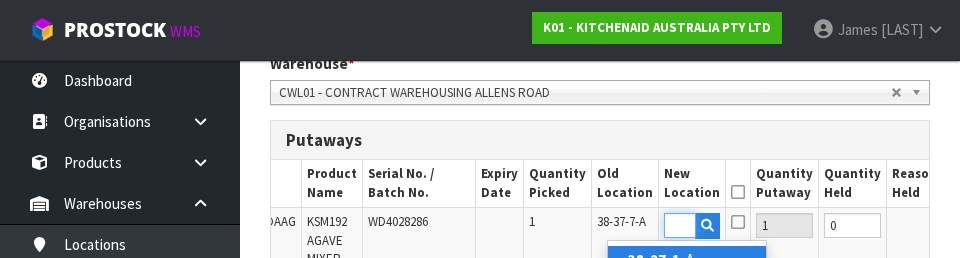 type on "38-27-1-A" 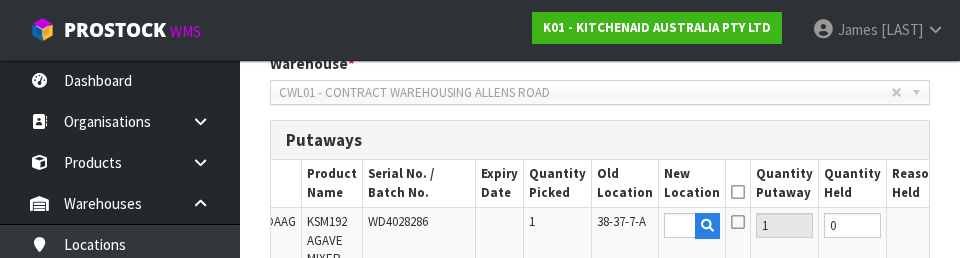 click on "OK" at bounding box center [965, 225] 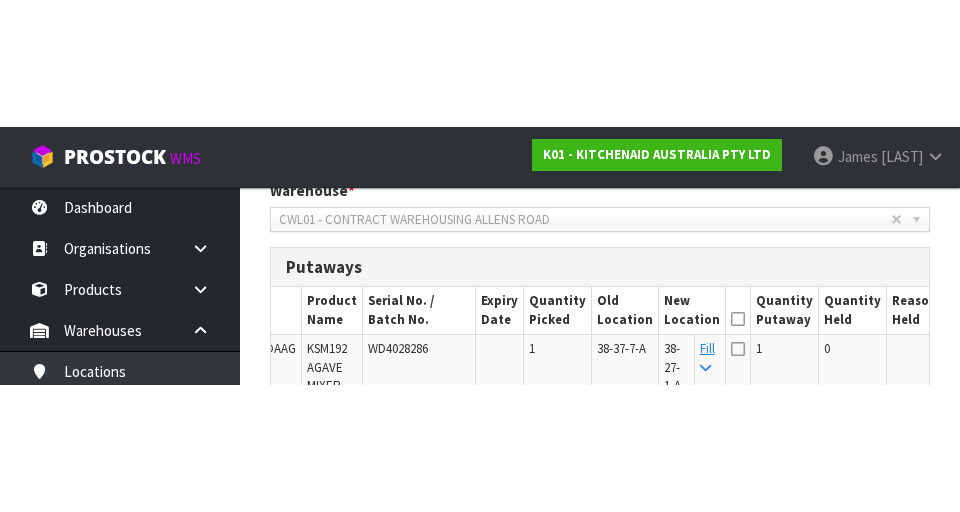 scroll, scrollTop: 506, scrollLeft: 0, axis: vertical 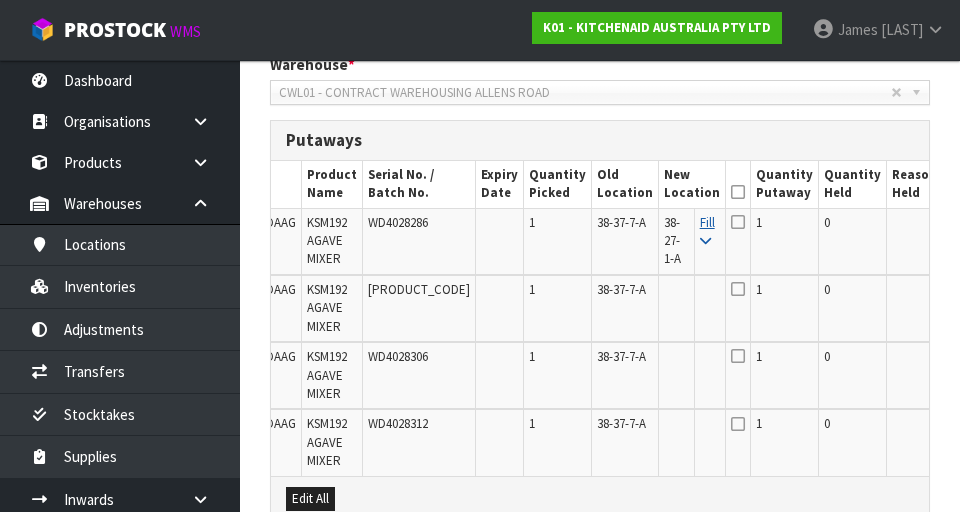 click at bounding box center [705, 241] 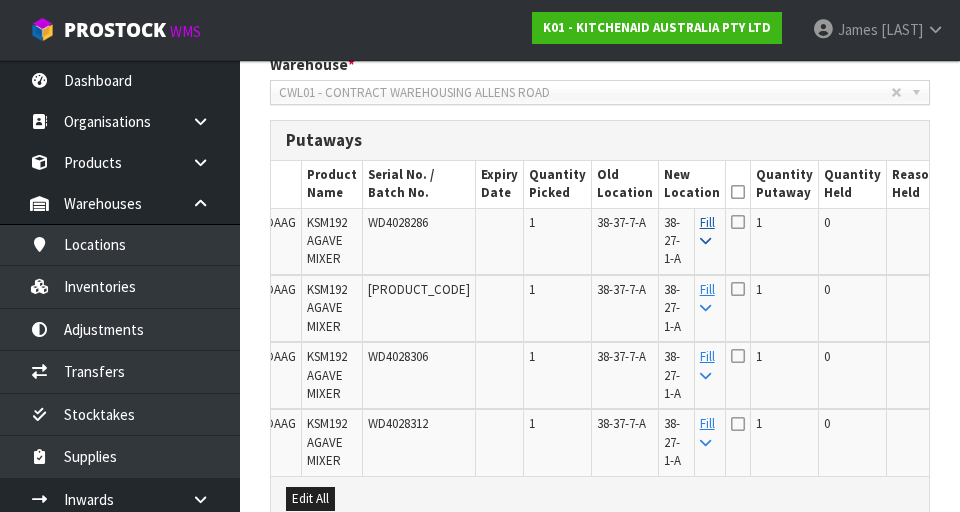 scroll, scrollTop: 0, scrollLeft: 0, axis: both 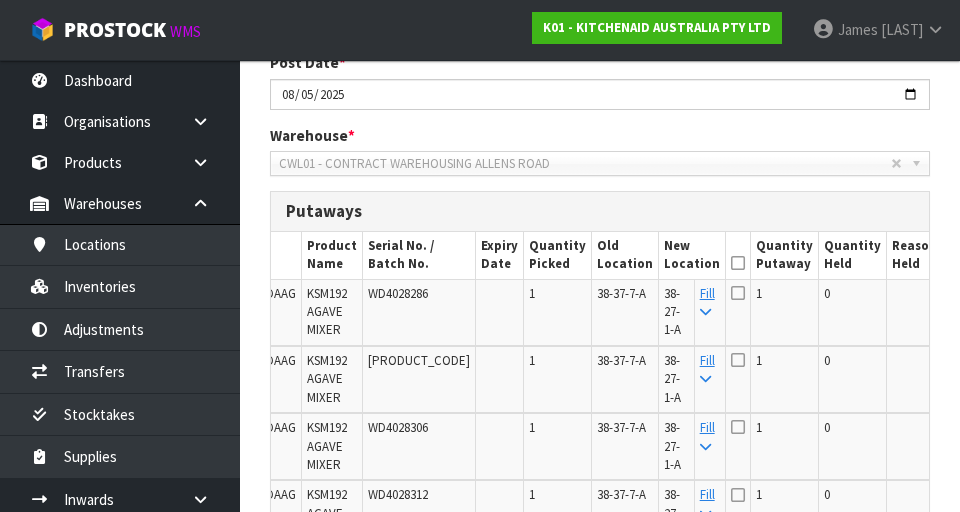 click at bounding box center [738, 263] 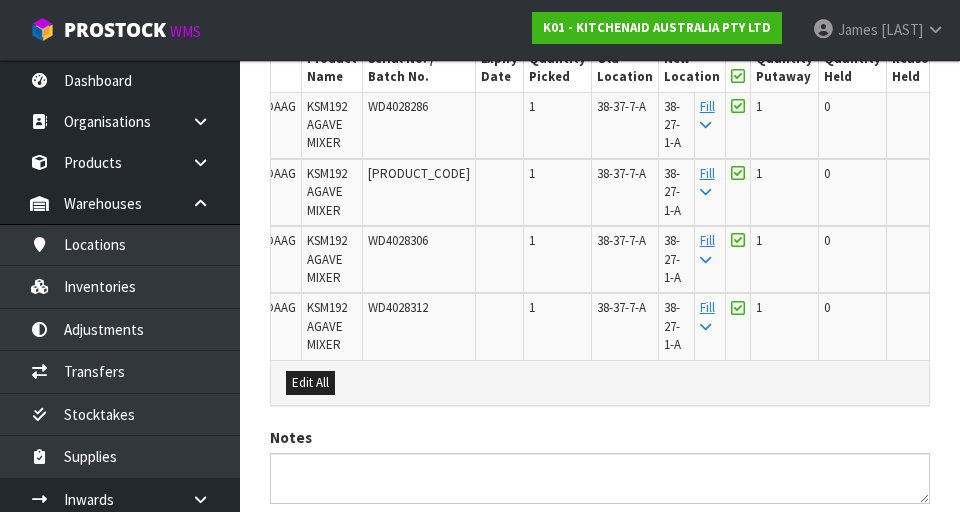 scroll, scrollTop: 760, scrollLeft: 0, axis: vertical 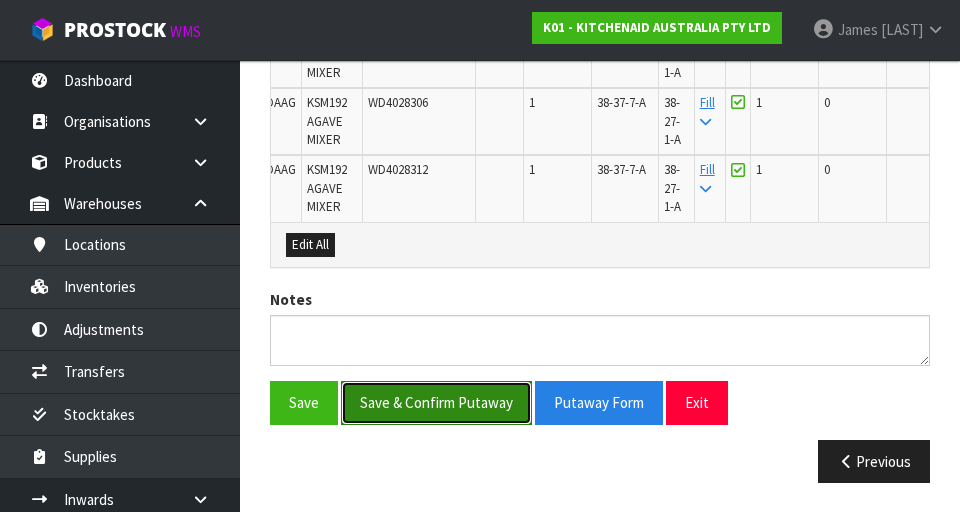 click on "Save & Confirm Putaway" at bounding box center [436, 402] 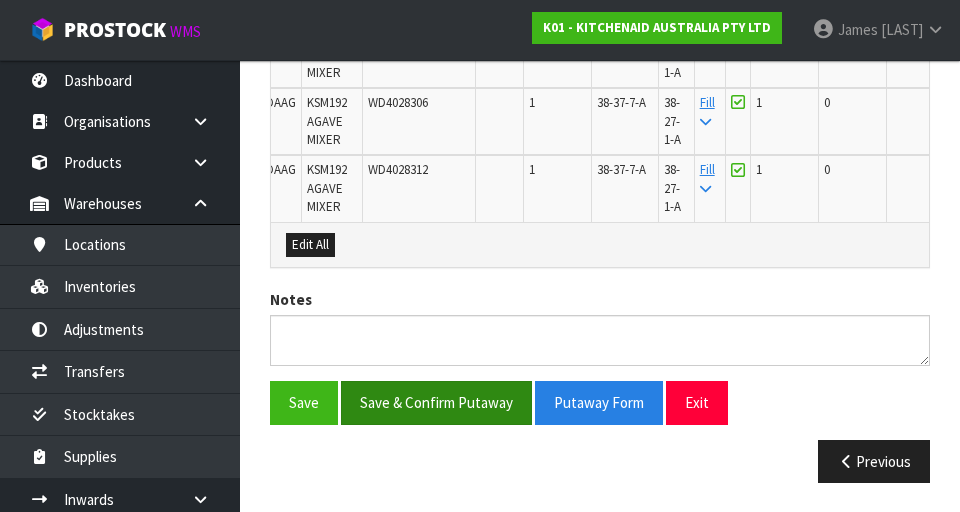 scroll, scrollTop: 0, scrollLeft: 0, axis: both 